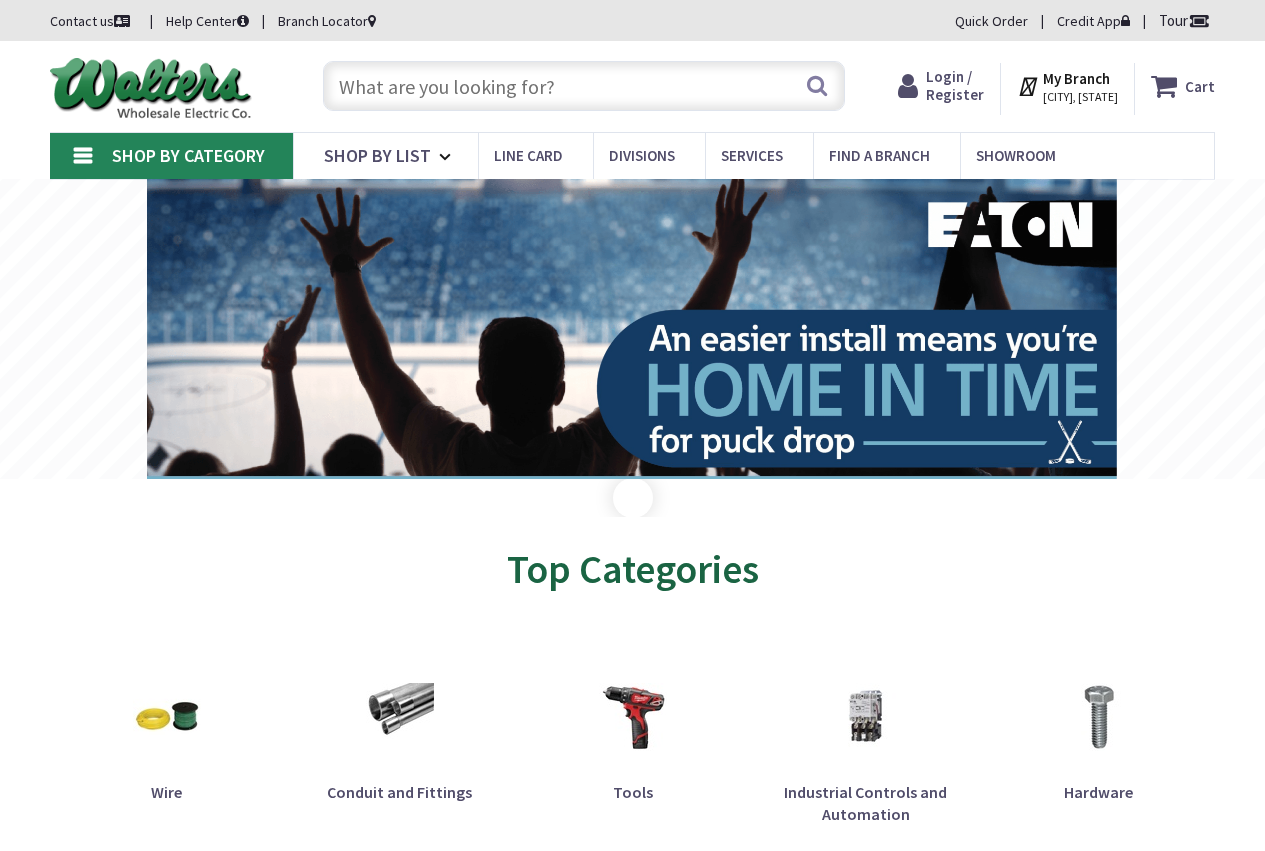 scroll, scrollTop: 0, scrollLeft: 0, axis: both 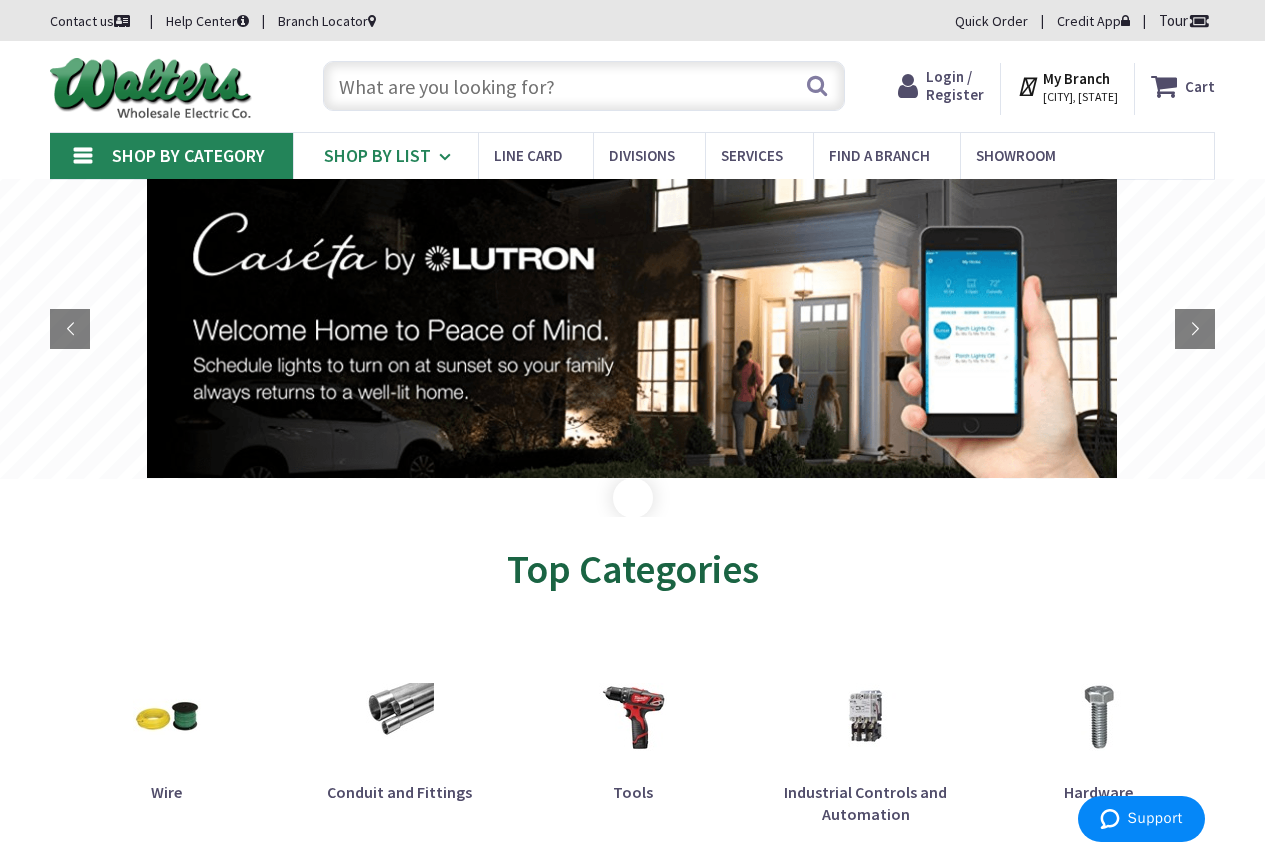 click on "Shop By List" at bounding box center (385, 156) 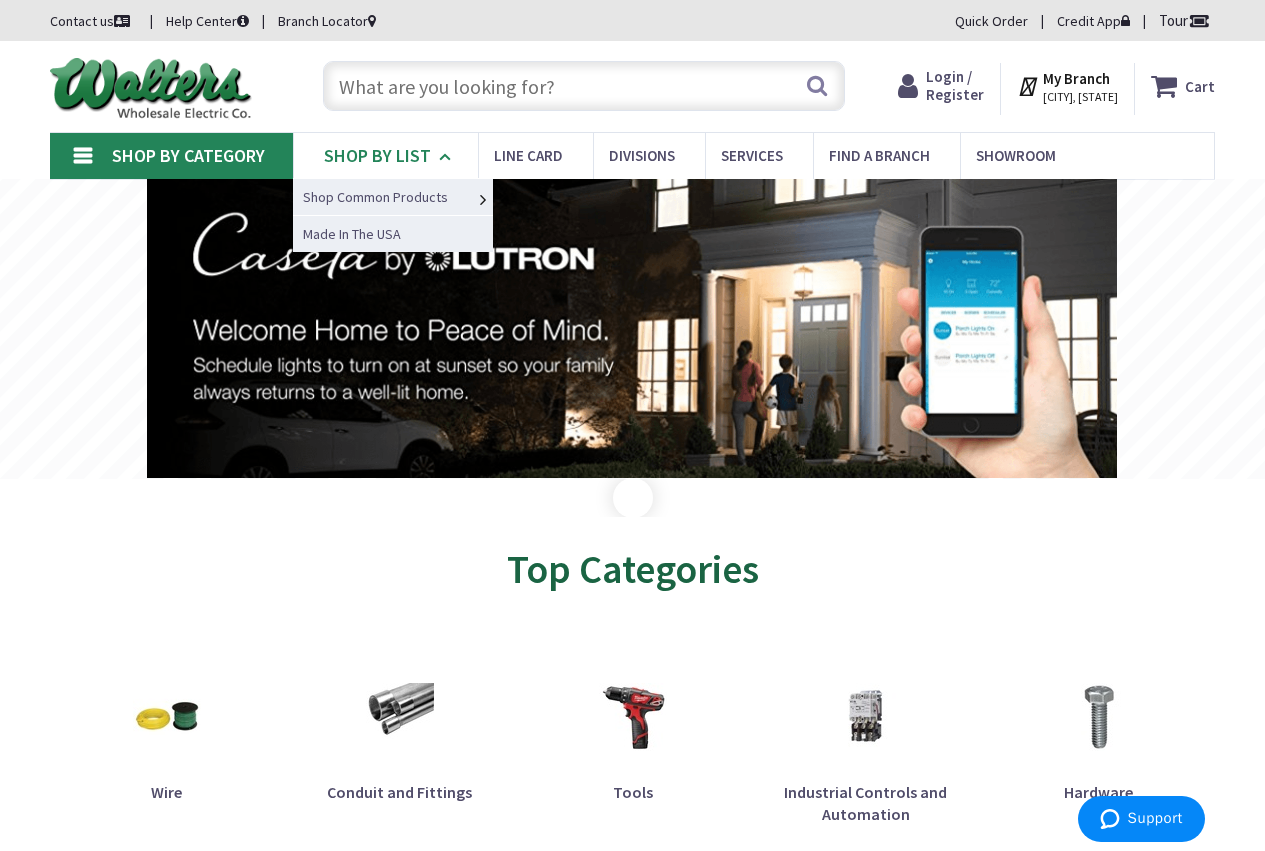 click on "Shop By List" at bounding box center [385, 156] 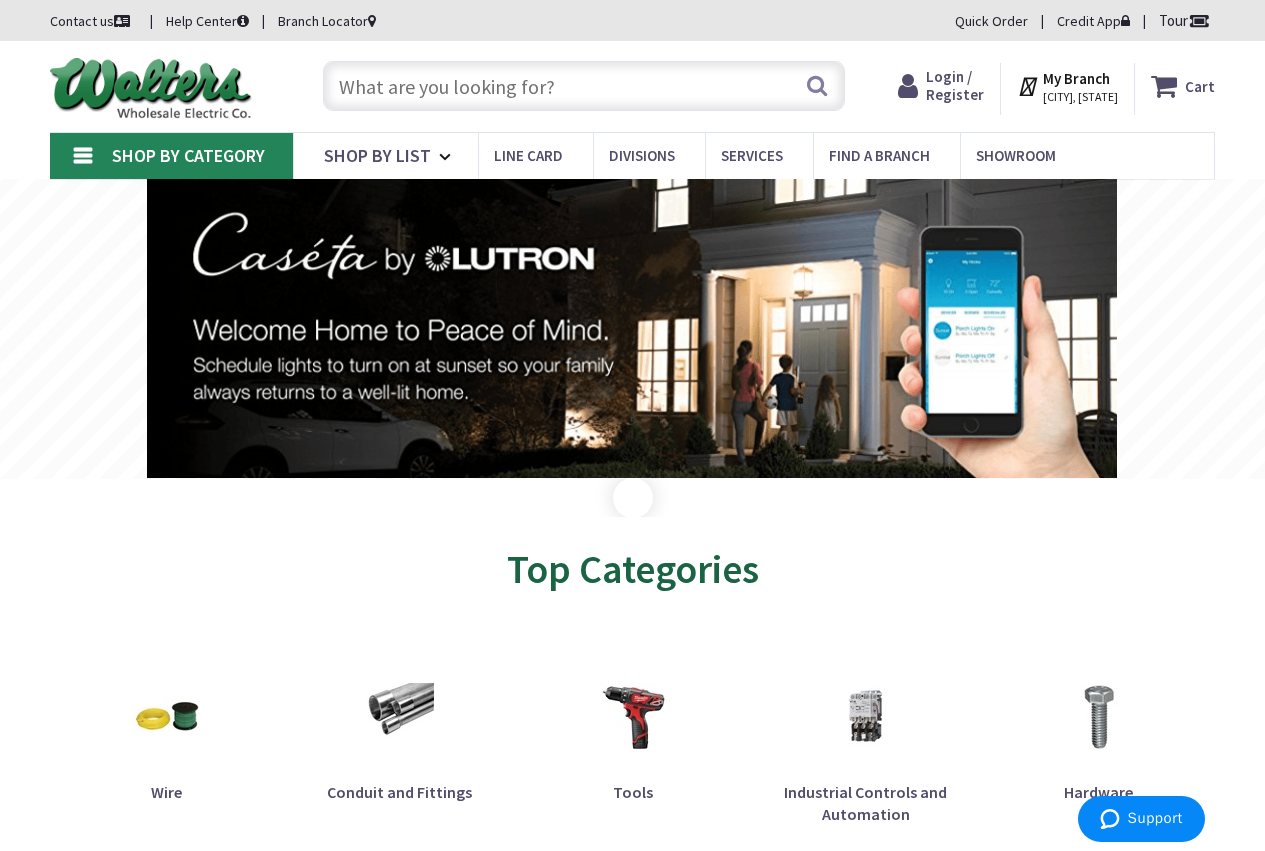 click on "Shop By Category" at bounding box center (188, 155) 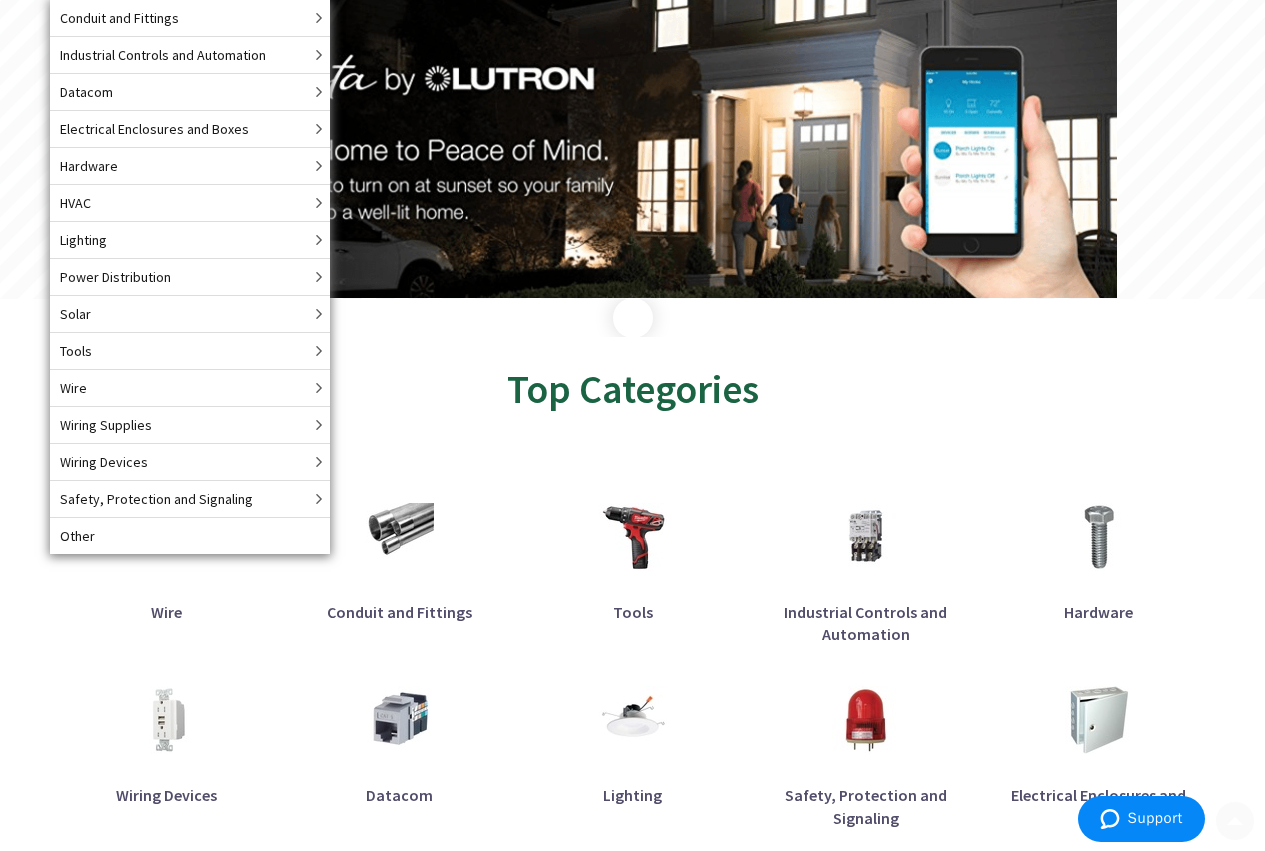 scroll, scrollTop: 200, scrollLeft: 0, axis: vertical 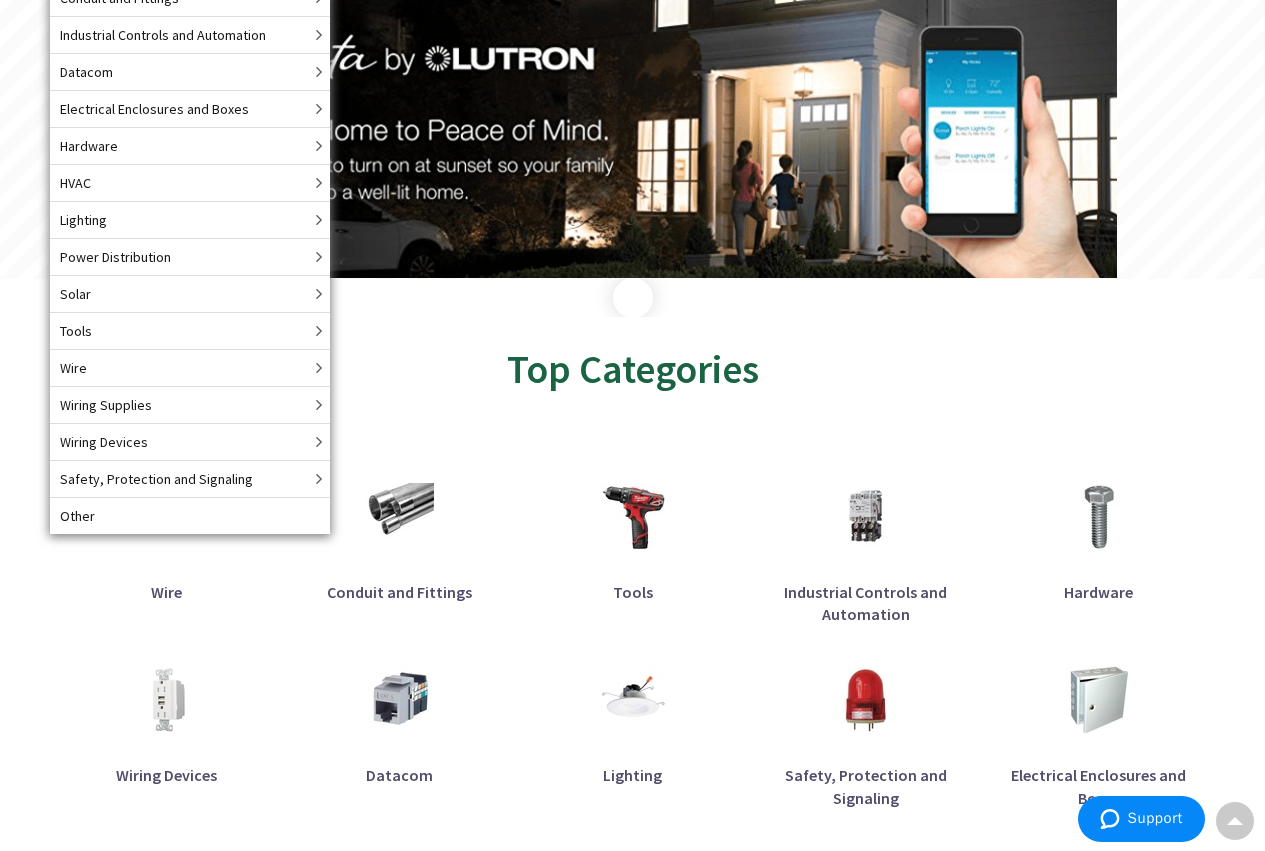 click on "Top Categories" at bounding box center (632, 369) 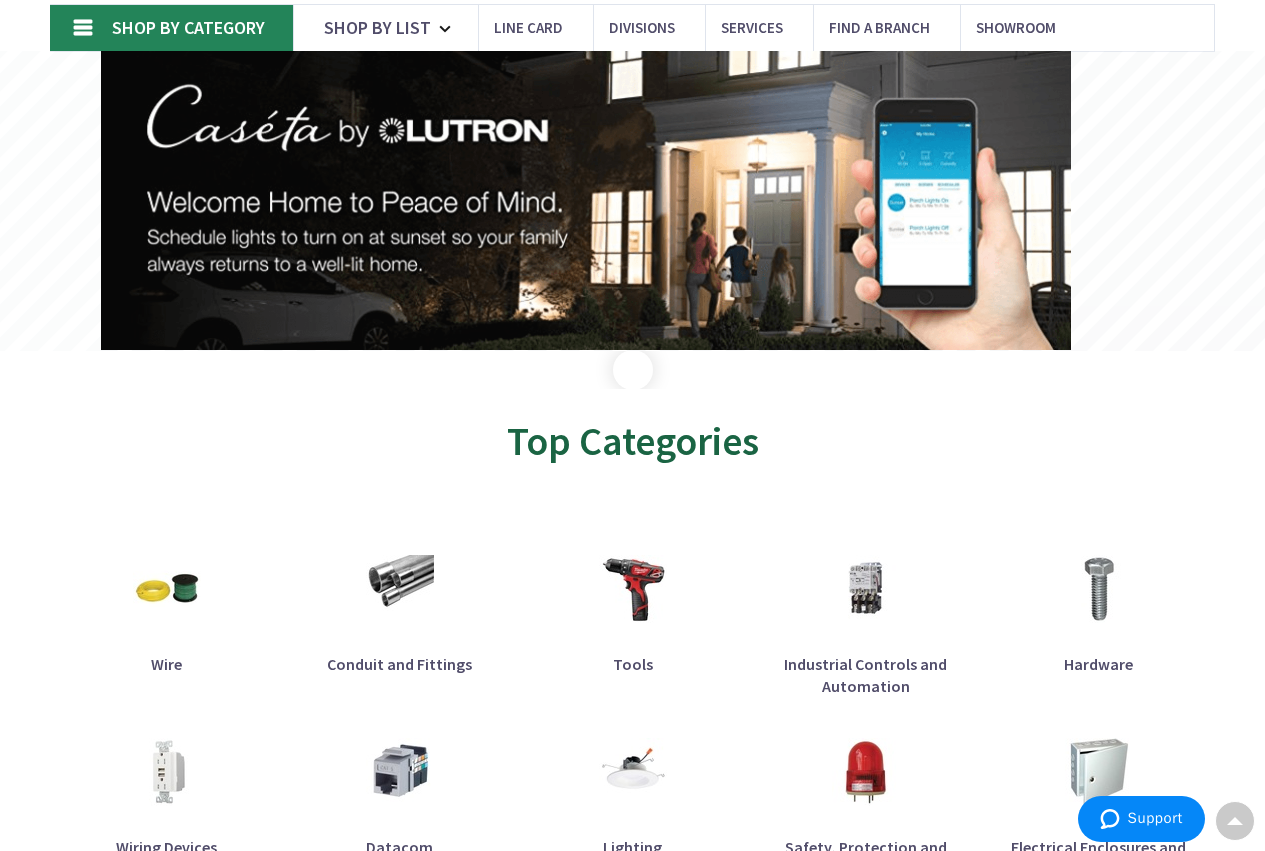 scroll, scrollTop: 0, scrollLeft: 0, axis: both 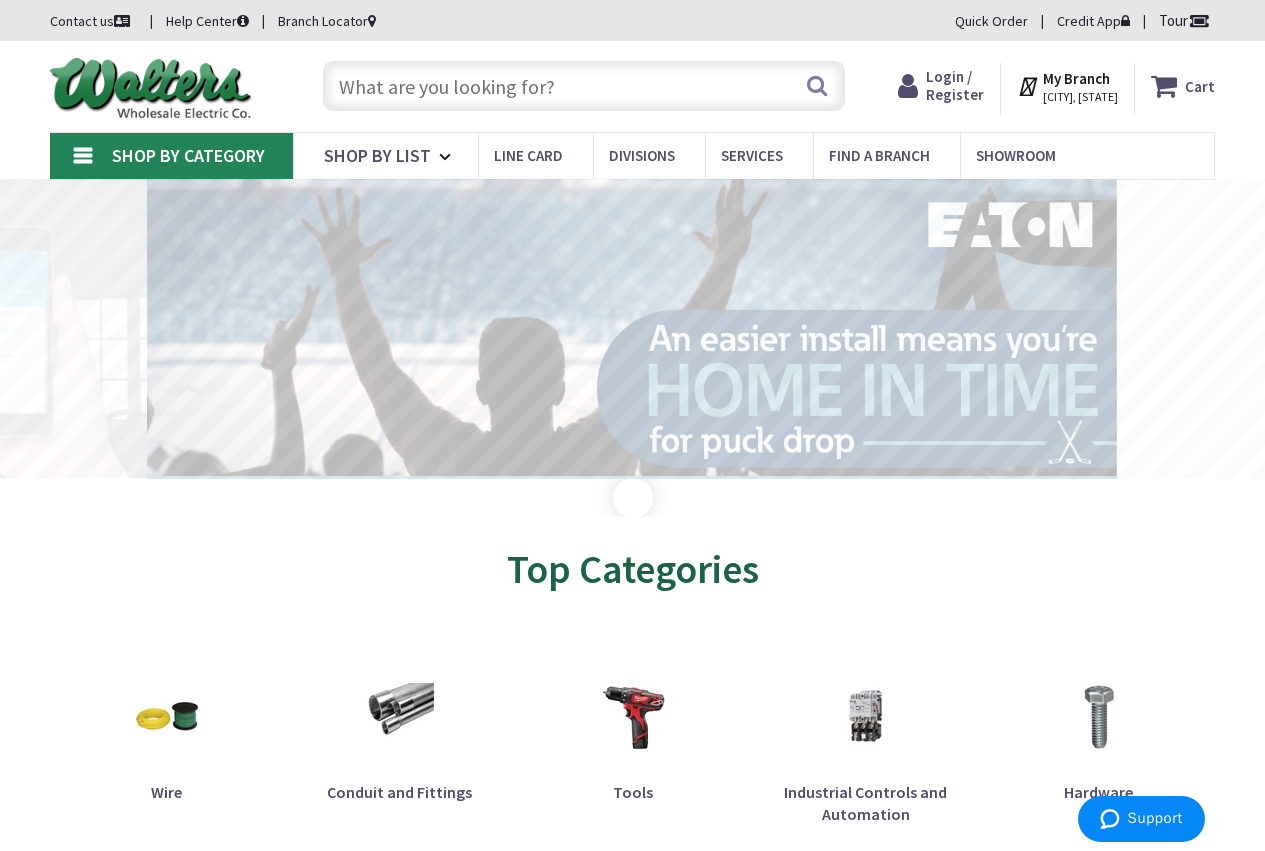 click at bounding box center [584, 86] 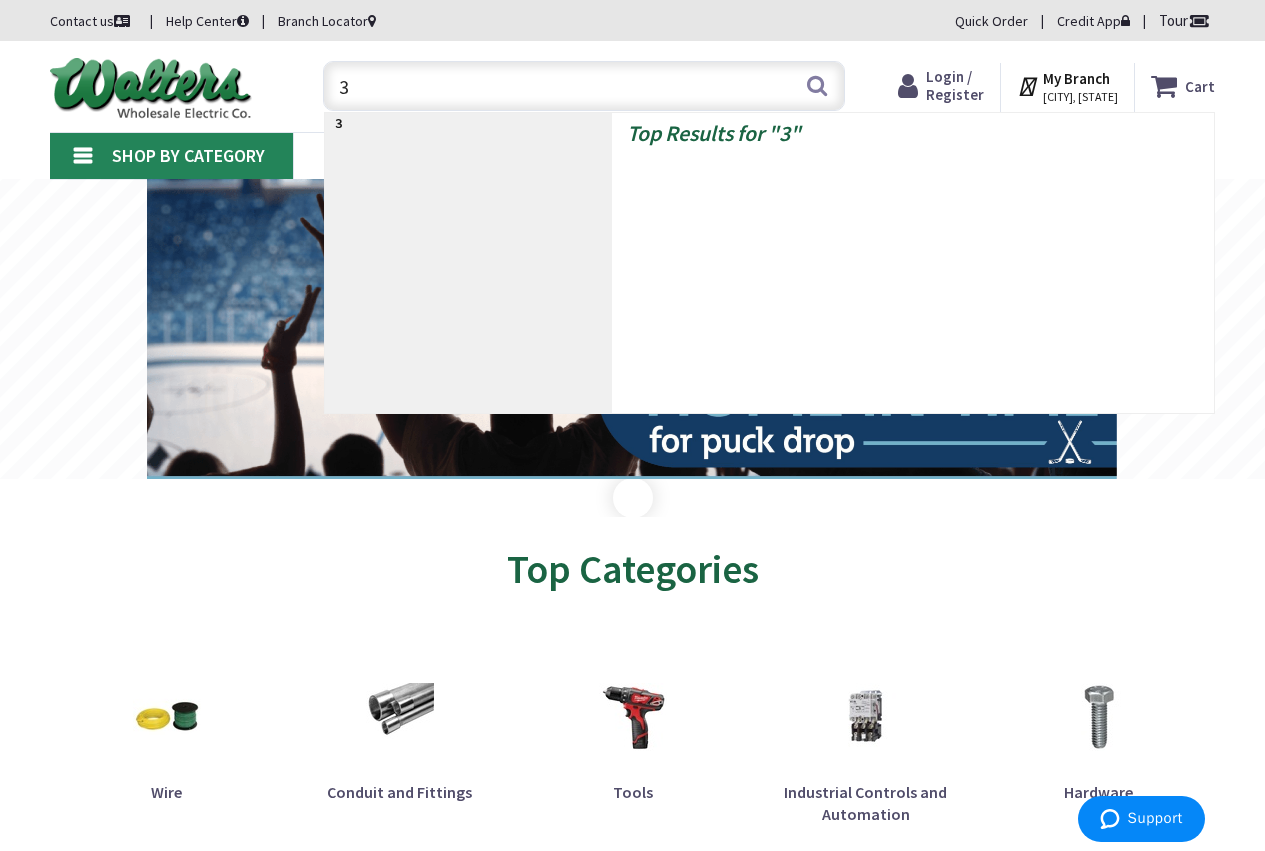 type on "3m" 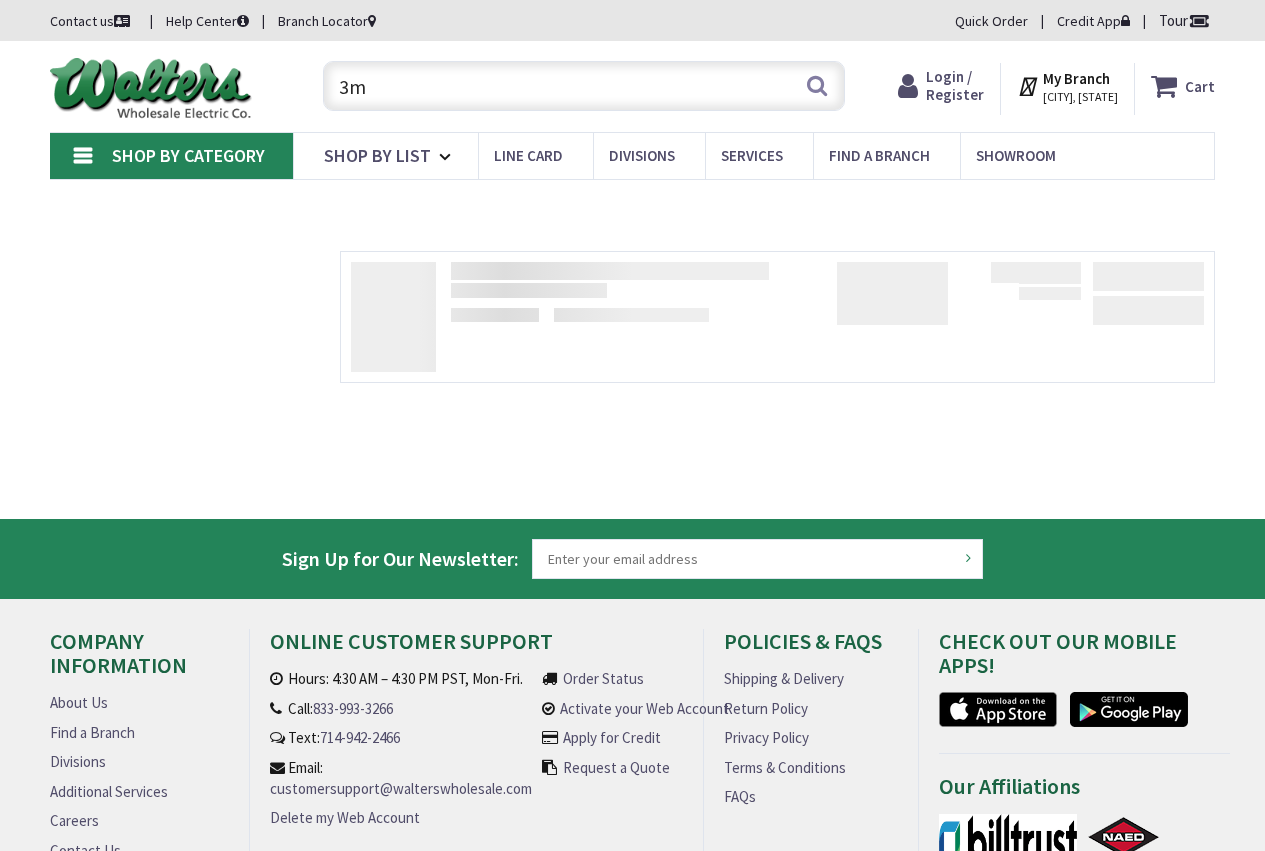 scroll, scrollTop: 0, scrollLeft: 0, axis: both 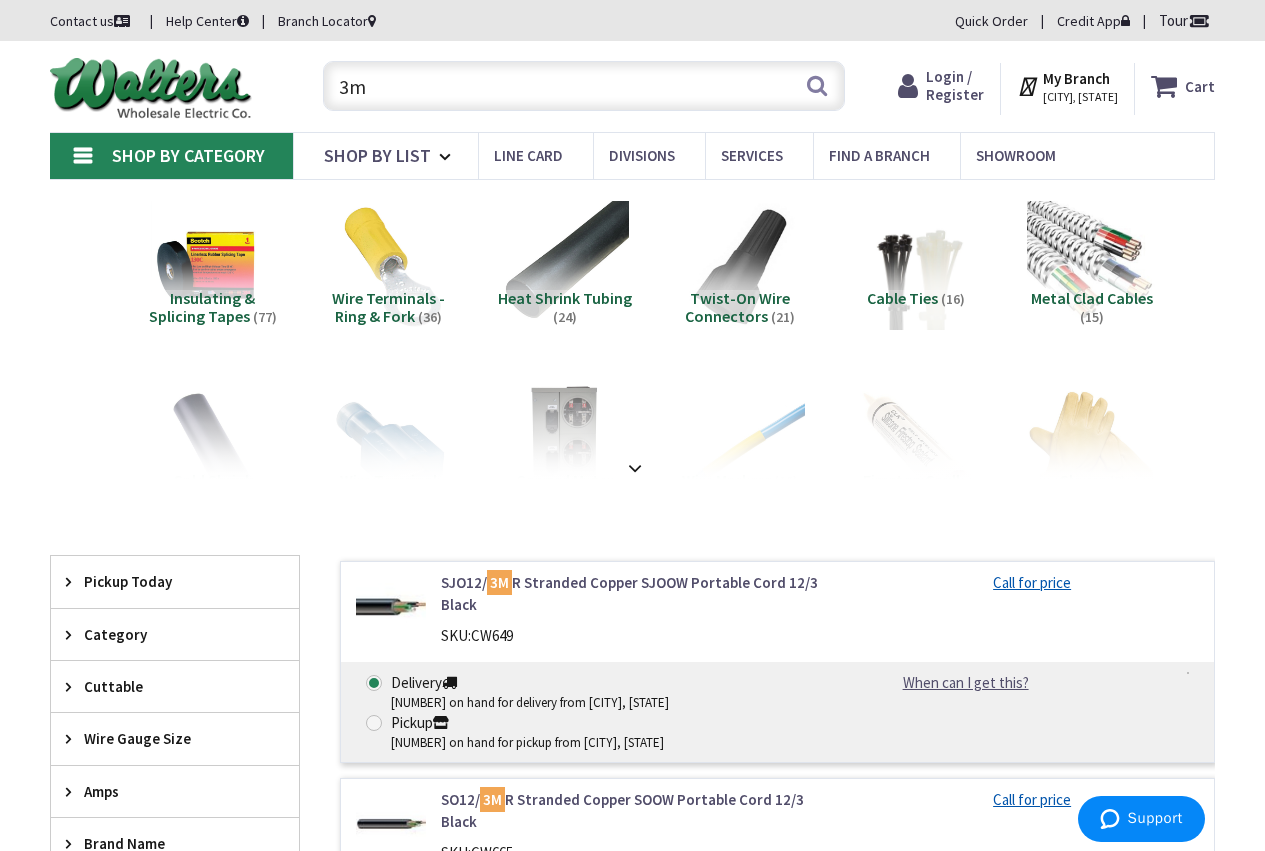 click on "Shop By Category" at bounding box center [171, 156] 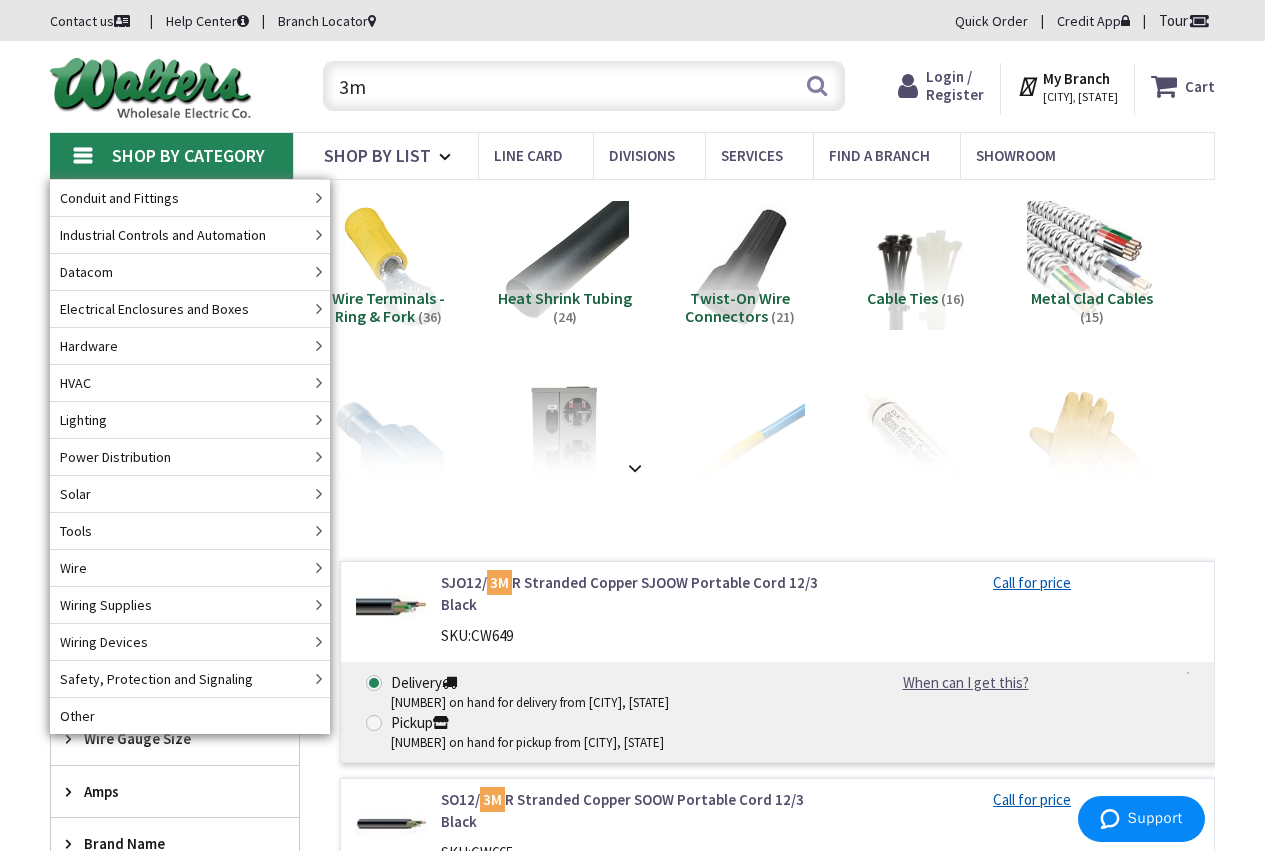 click on "View Subcategories
Insulating & Splicing Tapes
(77)
Wire Terminals - Ring & Fork
(36)
Heat Shrink Tubing
(24)
Twist-On Wire Connectors (21)" at bounding box center (632, 3128) 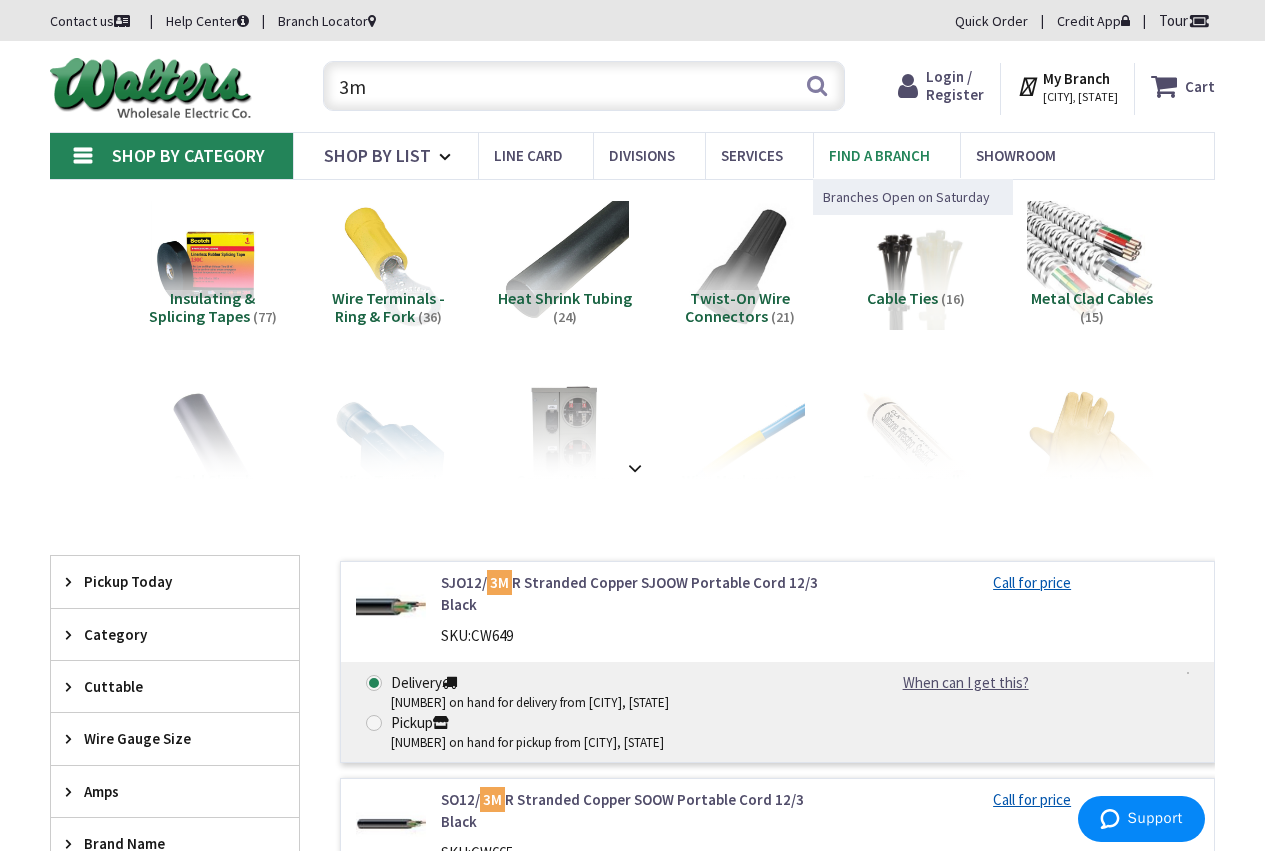 click on "Find a Branch" at bounding box center (886, 155) 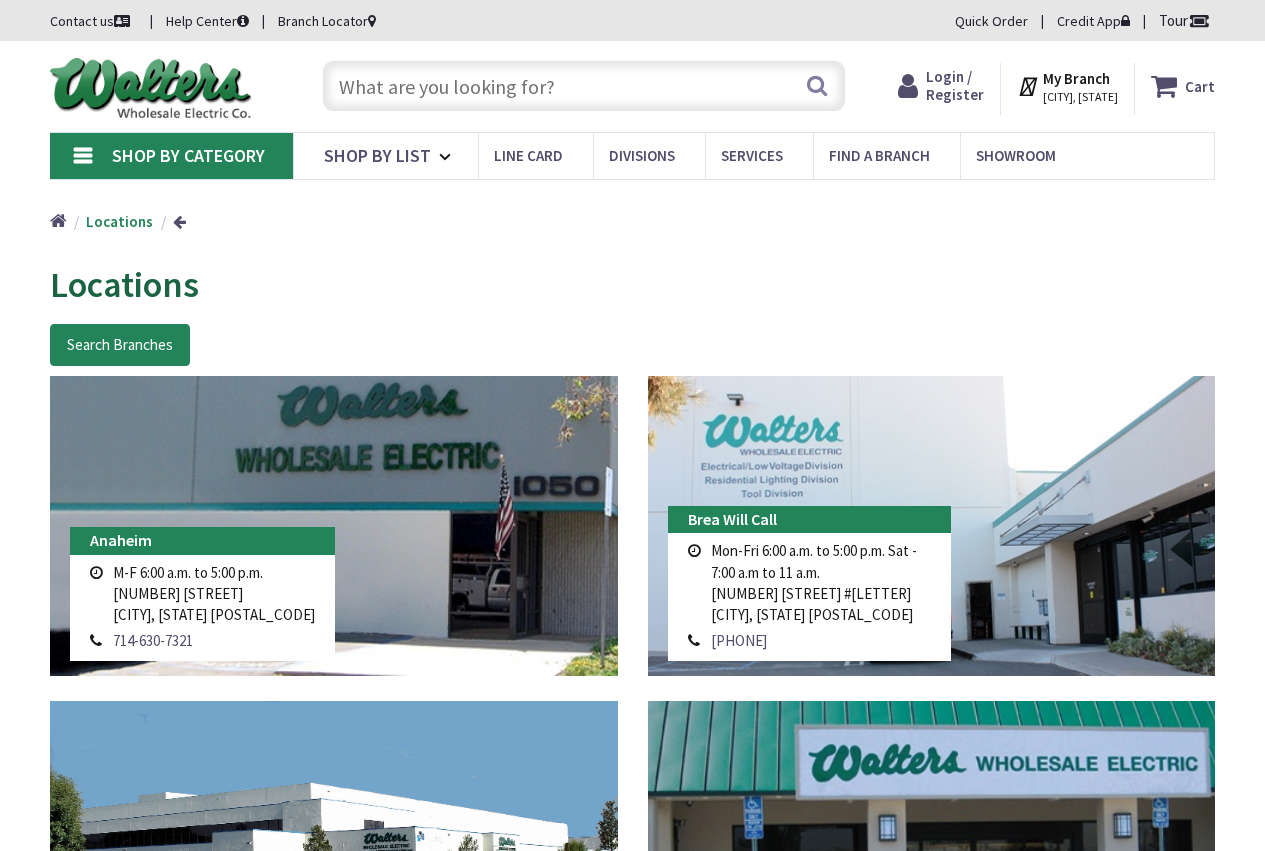 scroll, scrollTop: 0, scrollLeft: 0, axis: both 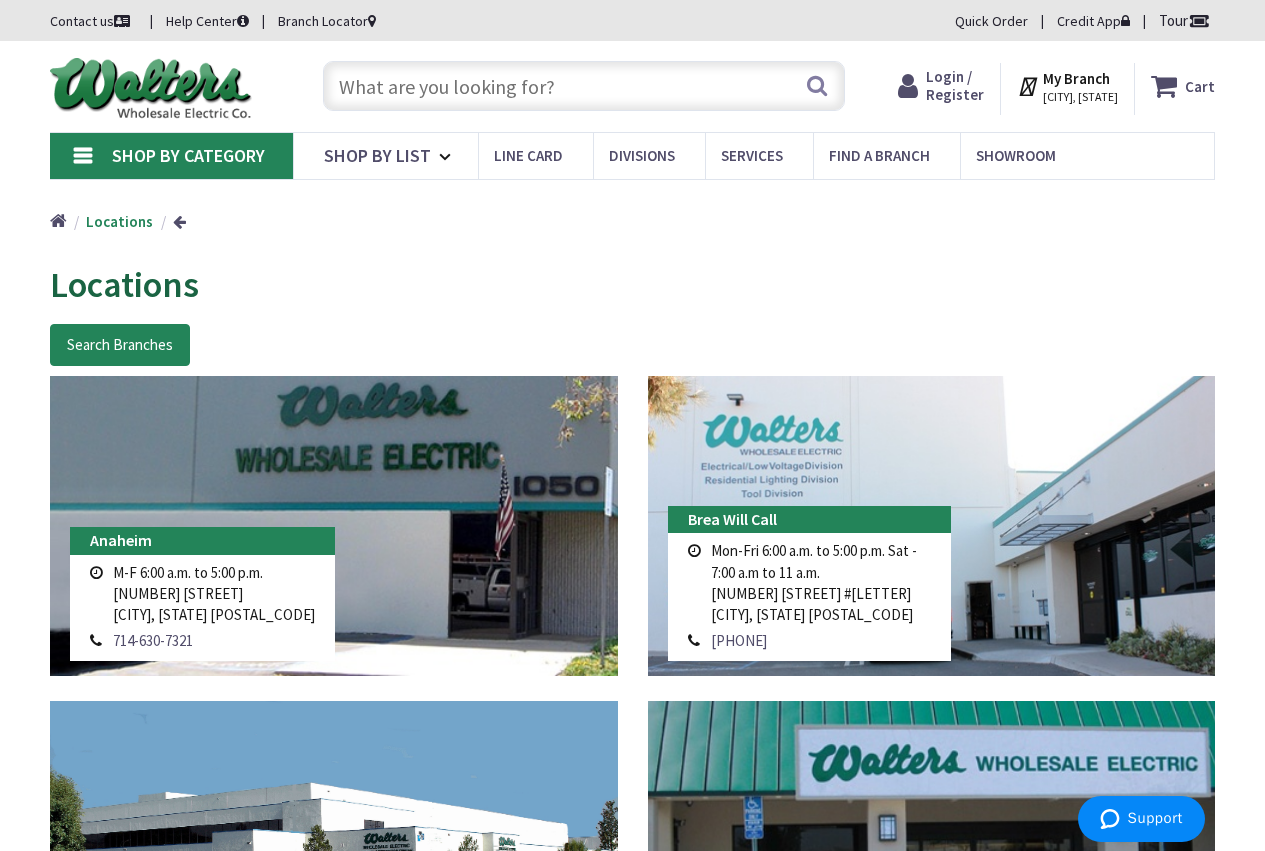 click on "Home
Locations" at bounding box center [632, 214] 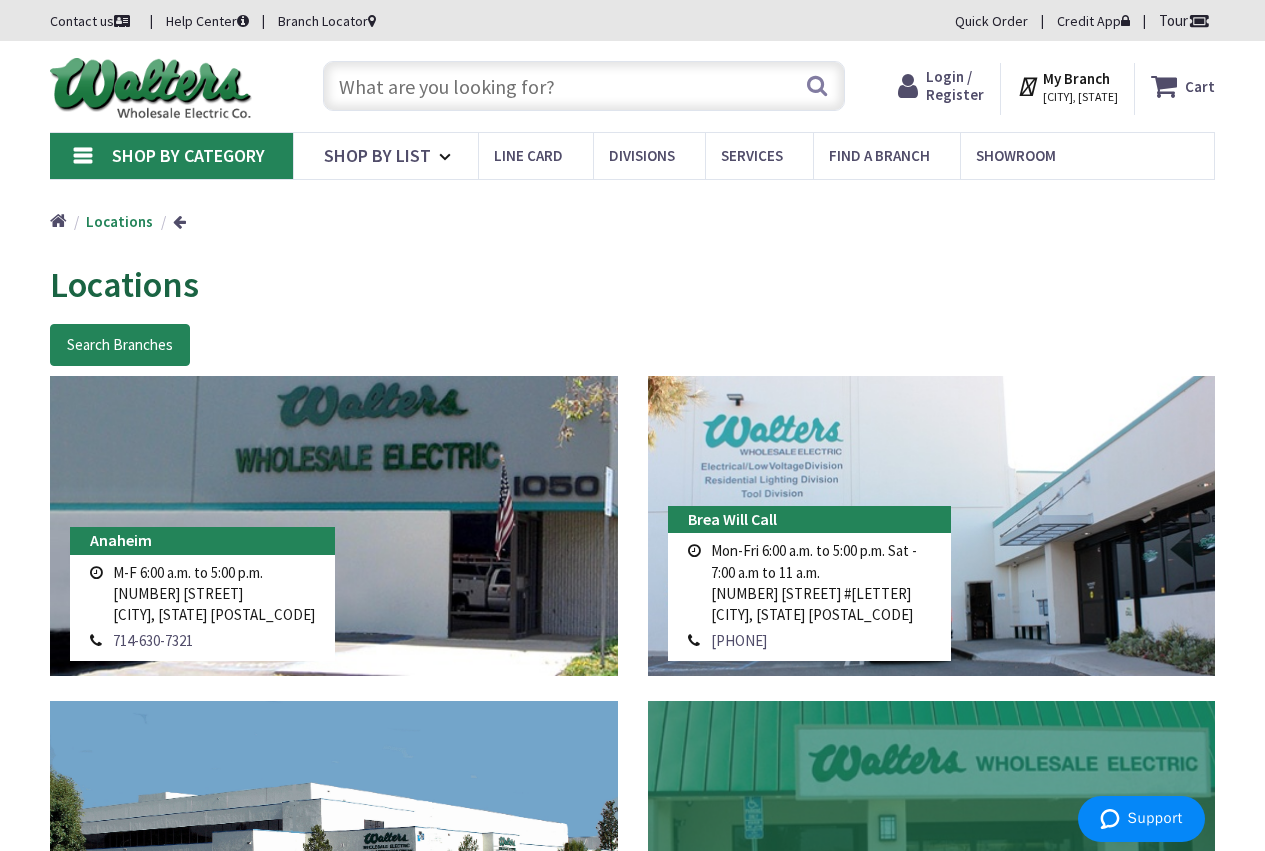 copy on "1050 North Kraemer Place
Anaheim, CA 92806" 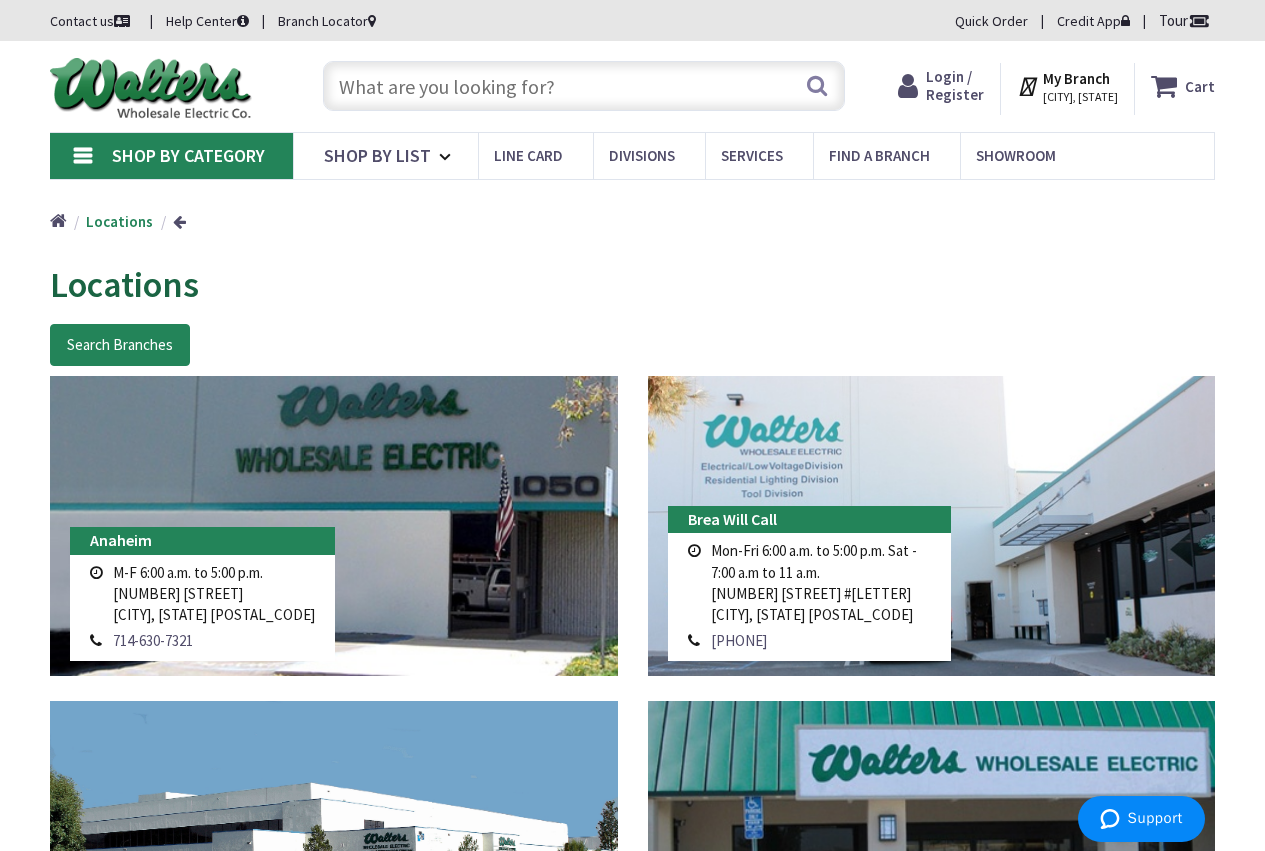 drag, startPoint x: 709, startPoint y: 594, endPoint x: 813, endPoint y: 610, distance: 105.22357 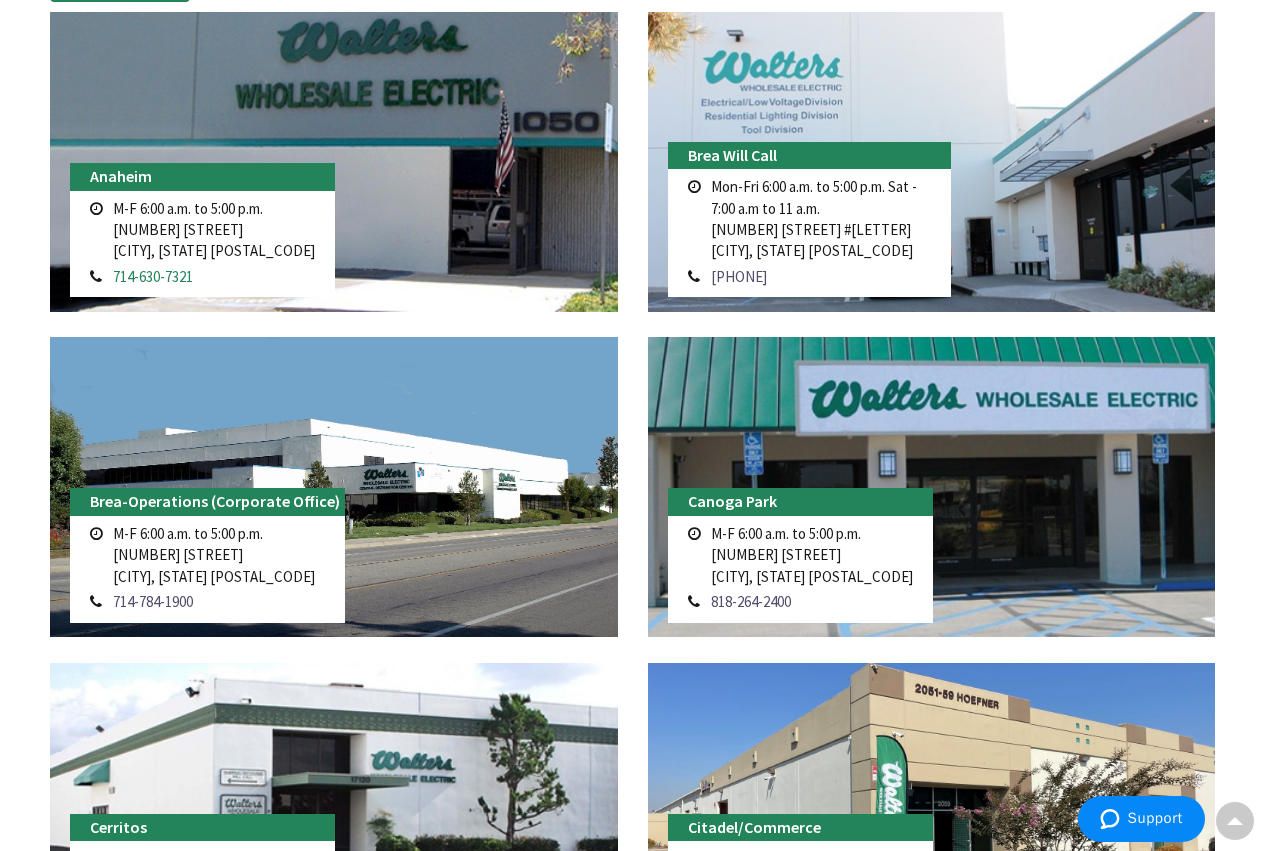 scroll, scrollTop: 400, scrollLeft: 0, axis: vertical 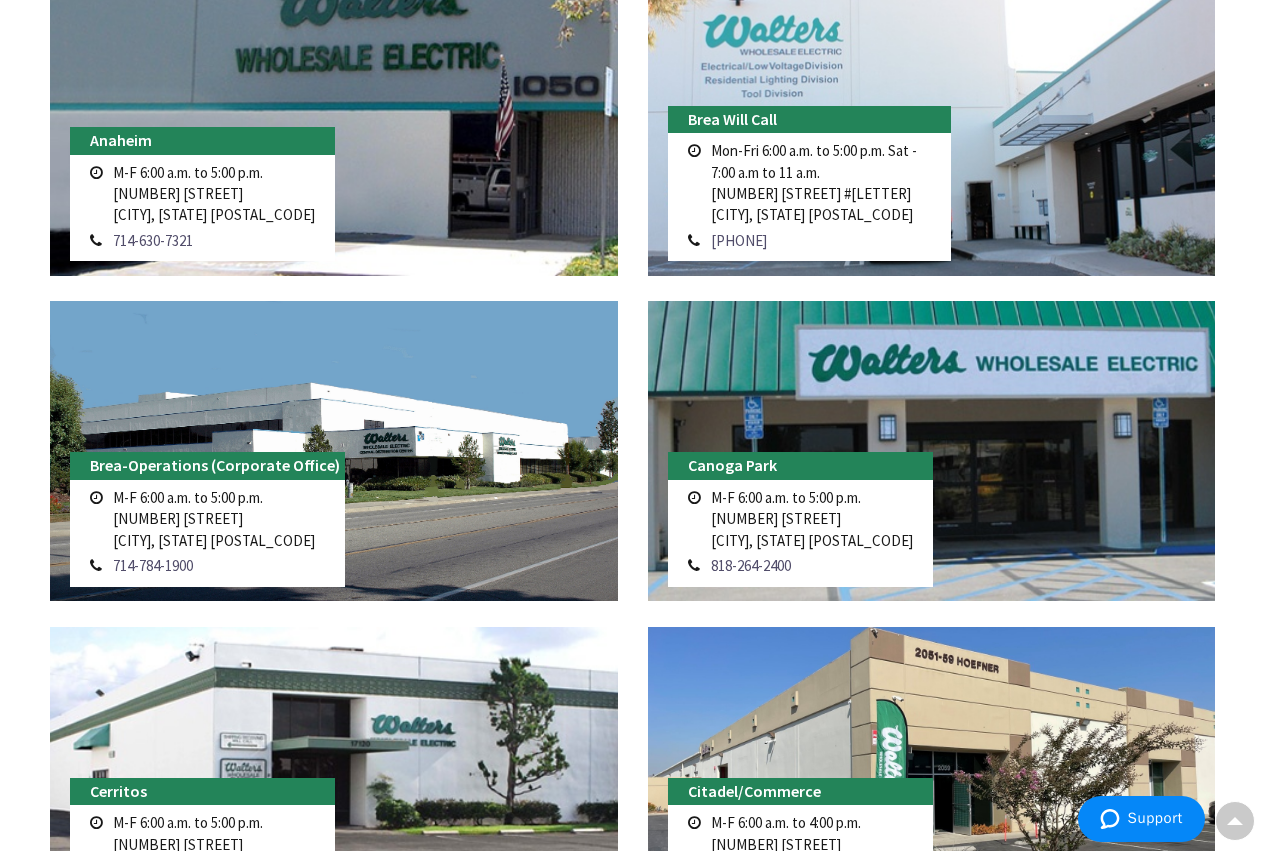 drag, startPoint x: 113, startPoint y: 516, endPoint x: 217, endPoint y: 540, distance: 106.733315 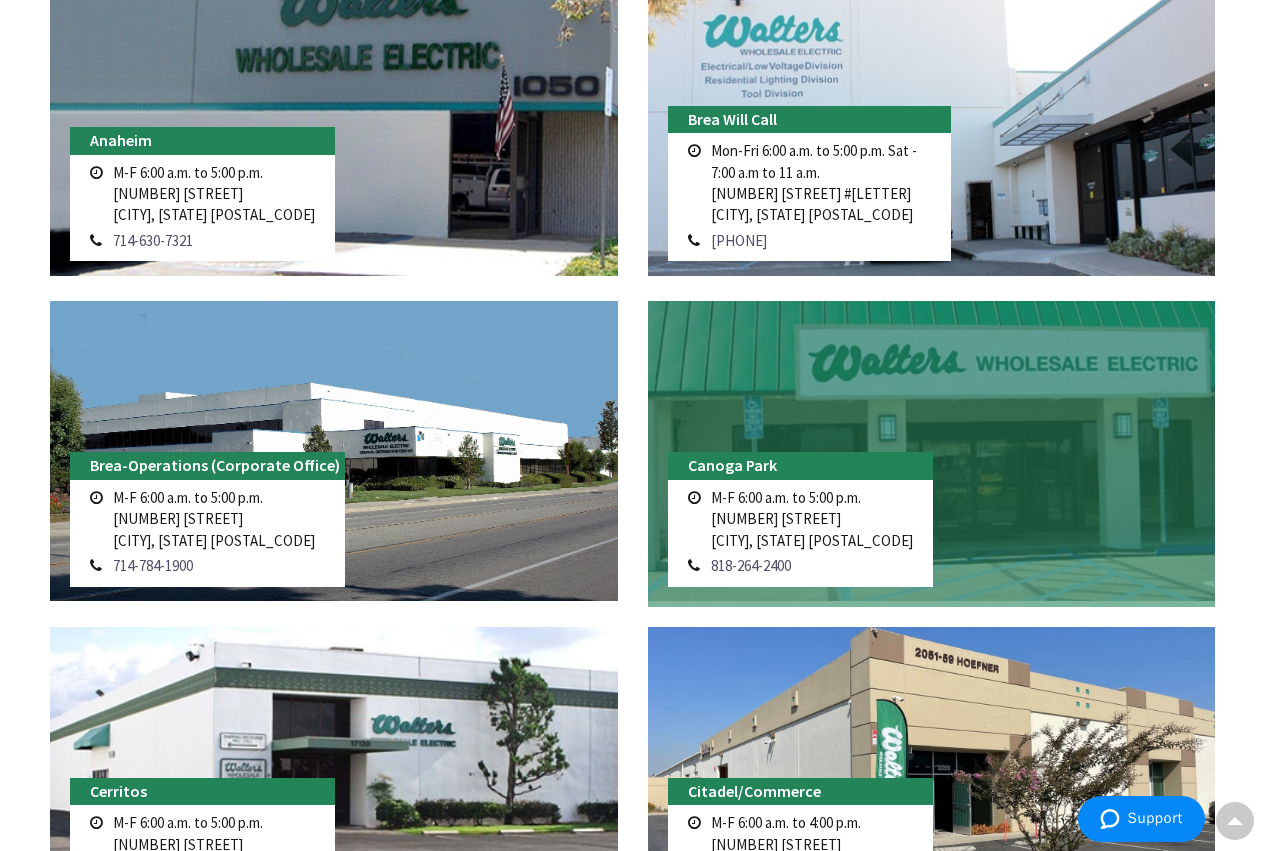 copy on "200 North Berry Street
Brea, CA 92821" 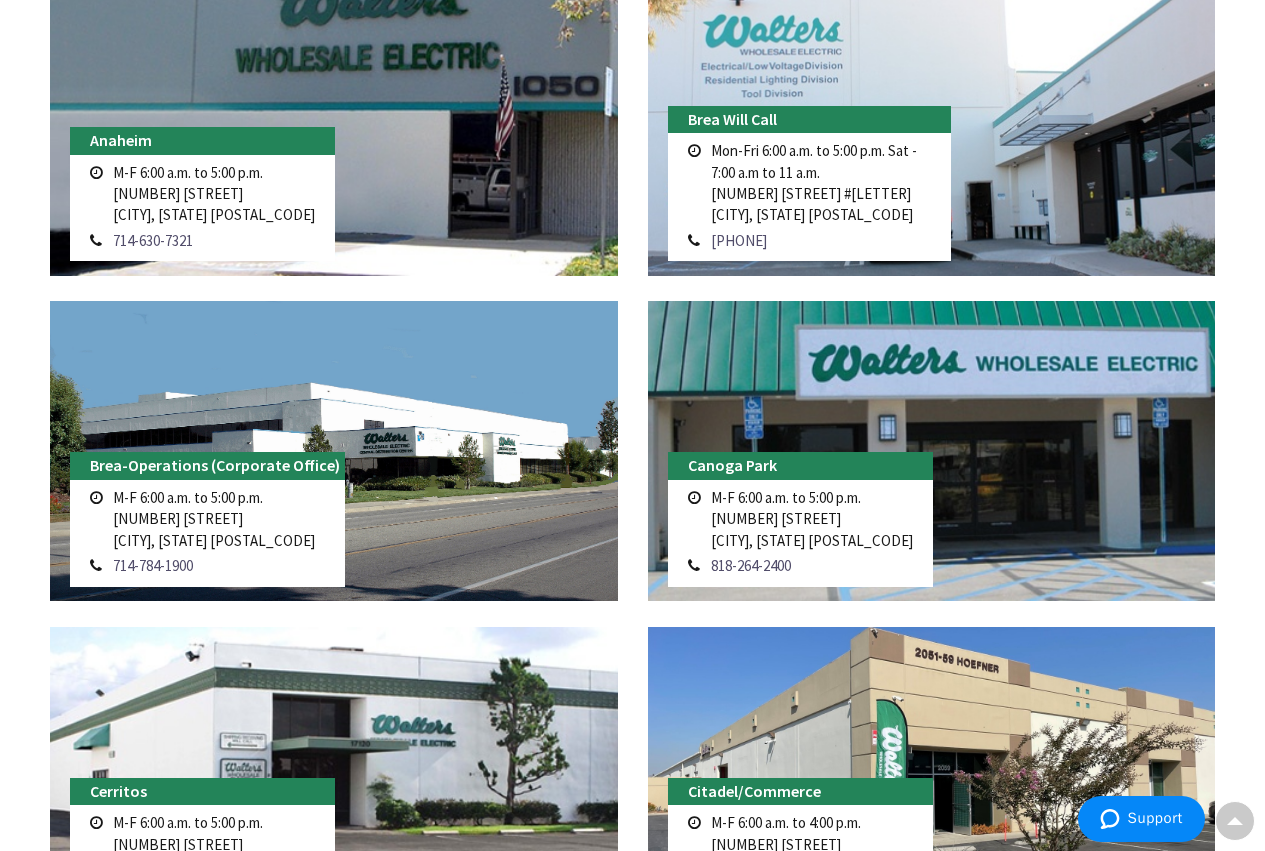 drag, startPoint x: 716, startPoint y: 519, endPoint x: 842, endPoint y: 539, distance: 127.57743 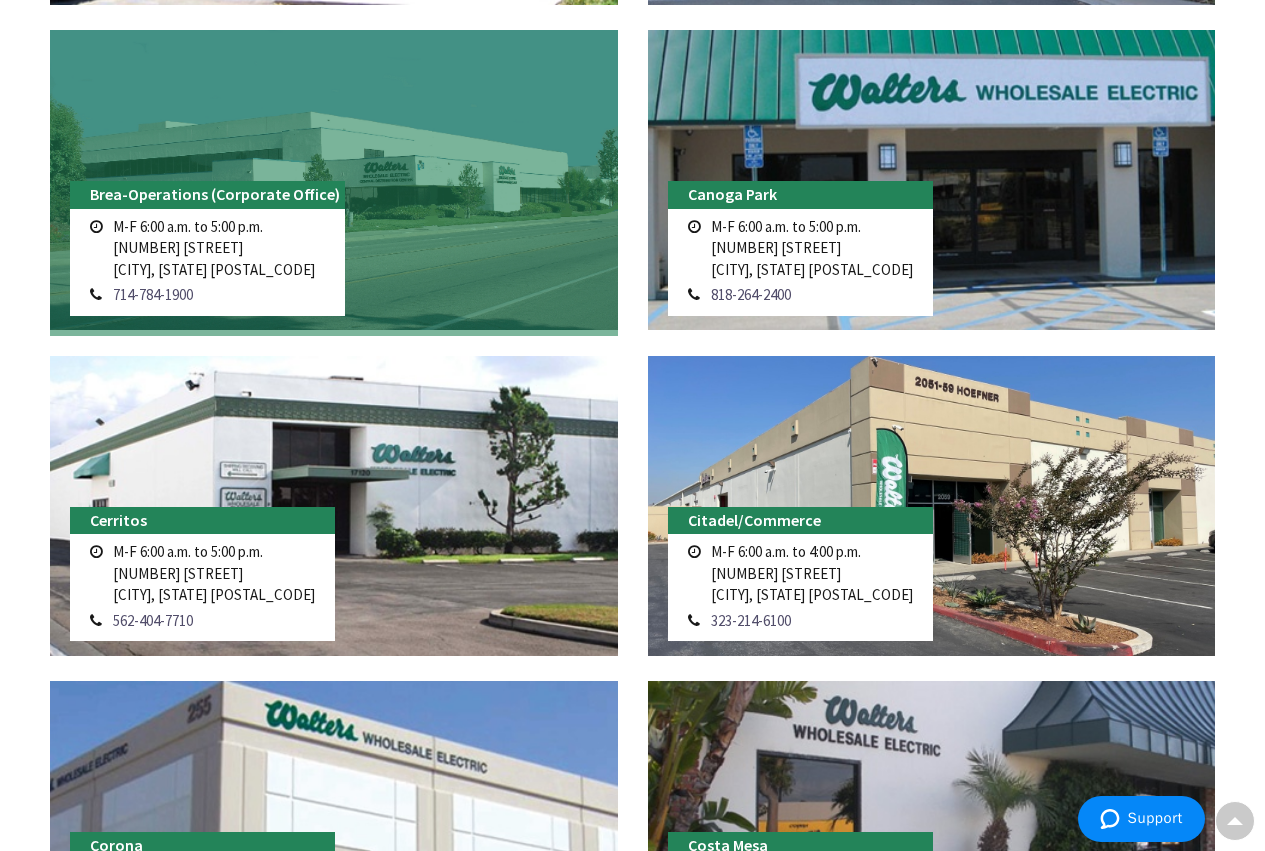 scroll, scrollTop: 700, scrollLeft: 0, axis: vertical 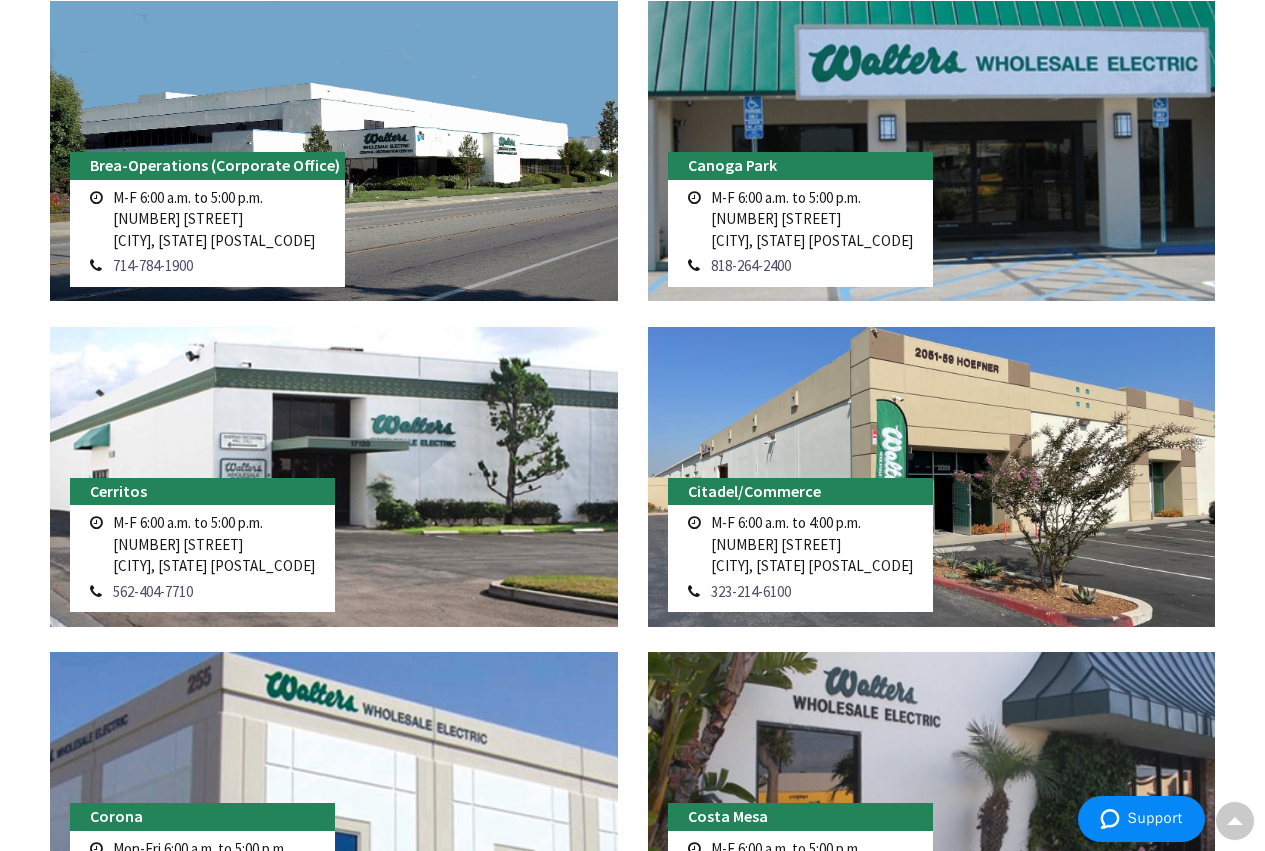 drag, startPoint x: 229, startPoint y: 568, endPoint x: 109, endPoint y: 552, distance: 121.061966 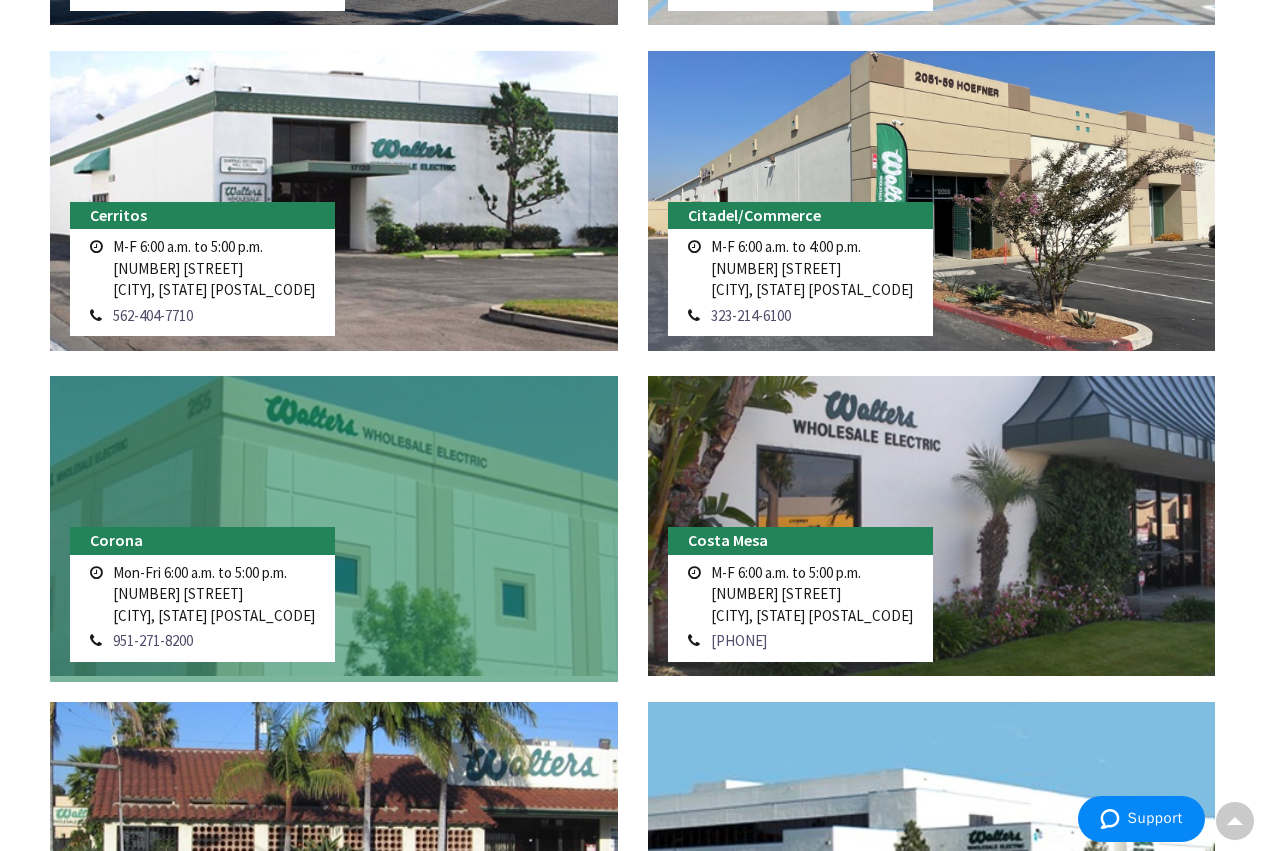 scroll, scrollTop: 1100, scrollLeft: 0, axis: vertical 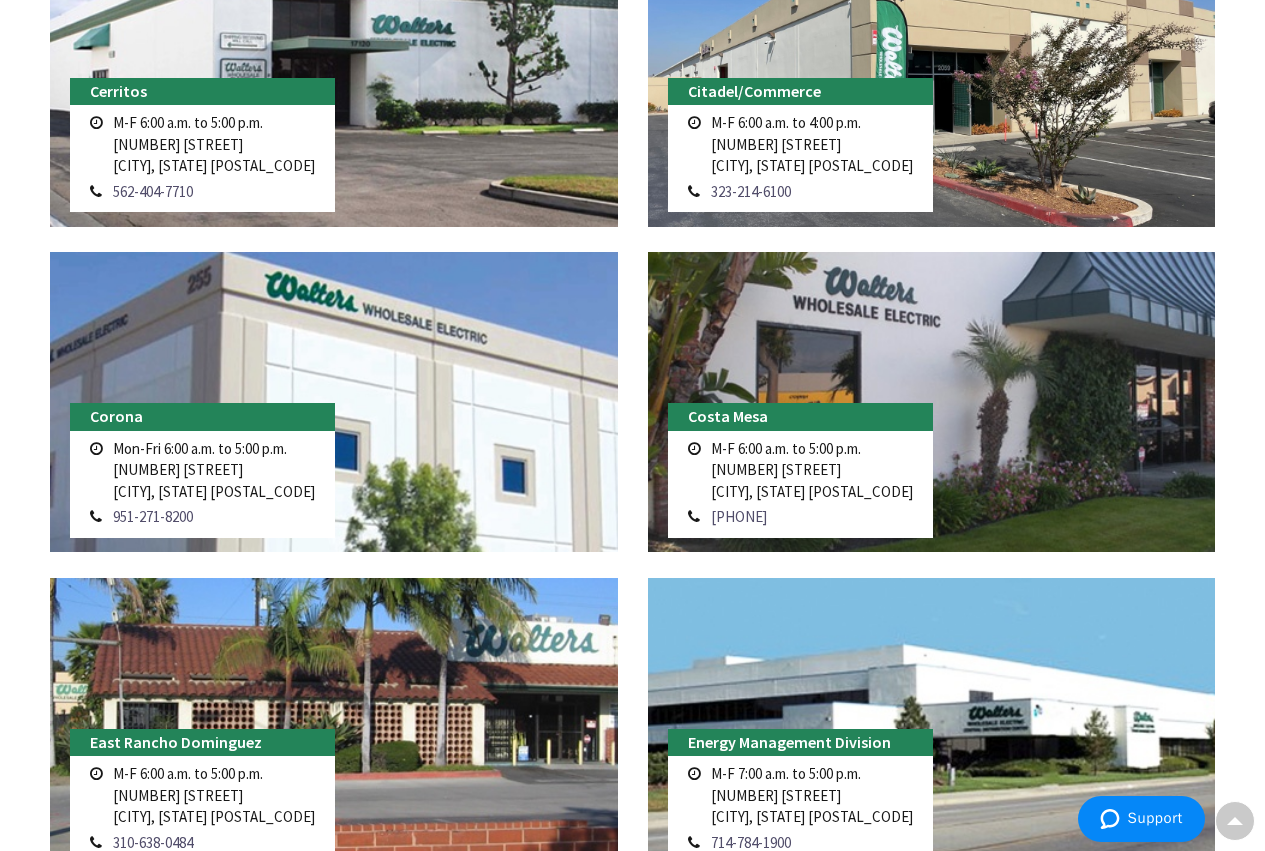 drag, startPoint x: 112, startPoint y: 469, endPoint x: 243, endPoint y: 496, distance: 133.75351 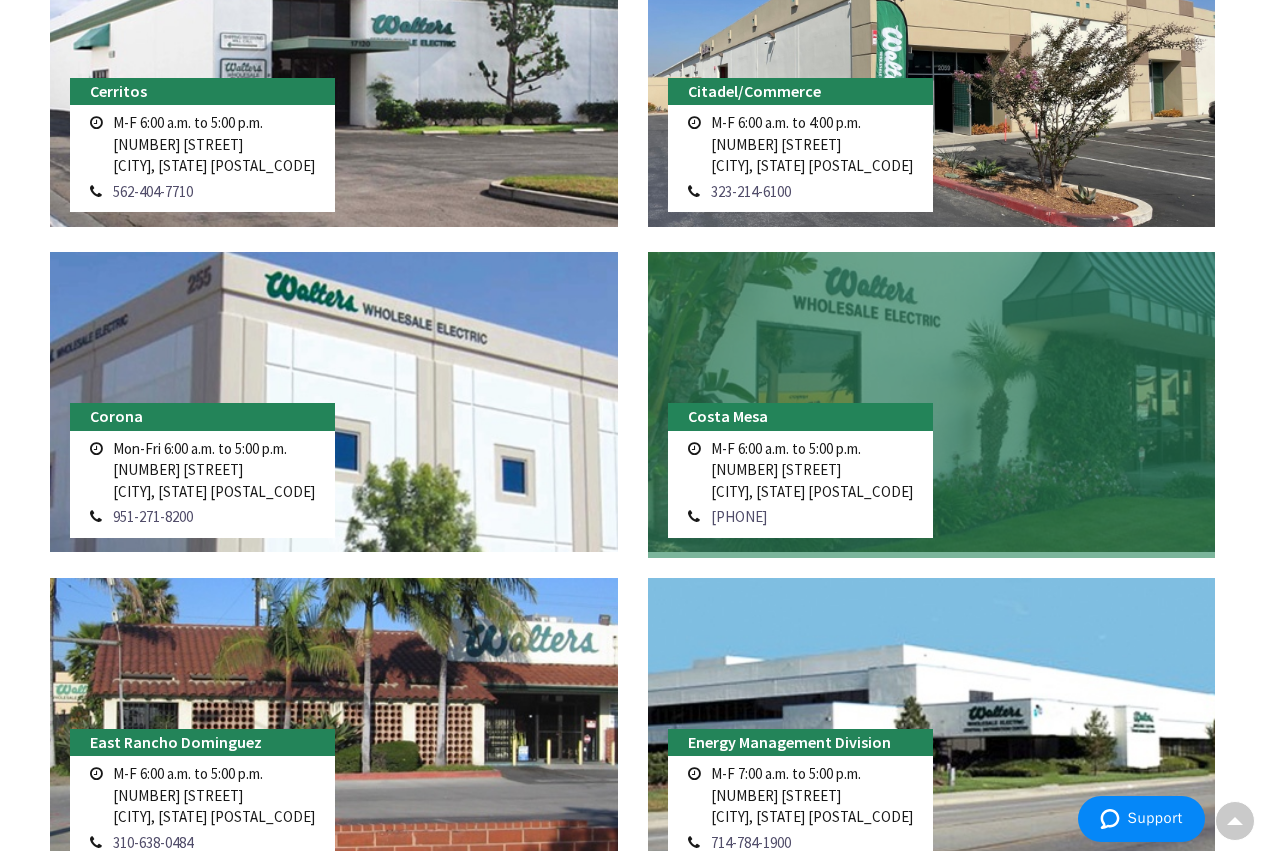 copy on "255 Deininger Circle
Corona, CA 92878" 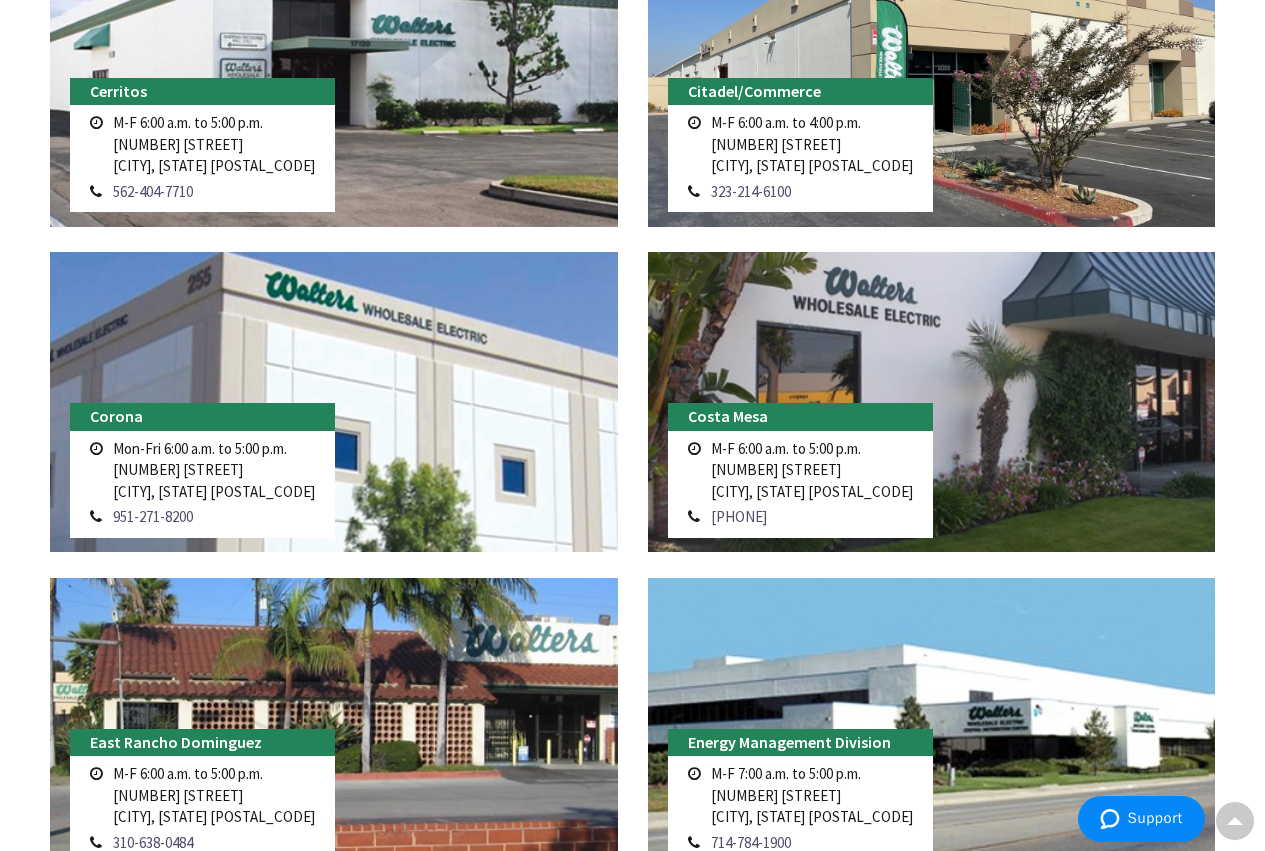 drag, startPoint x: 714, startPoint y: 470, endPoint x: 874, endPoint y: 510, distance: 164.92422 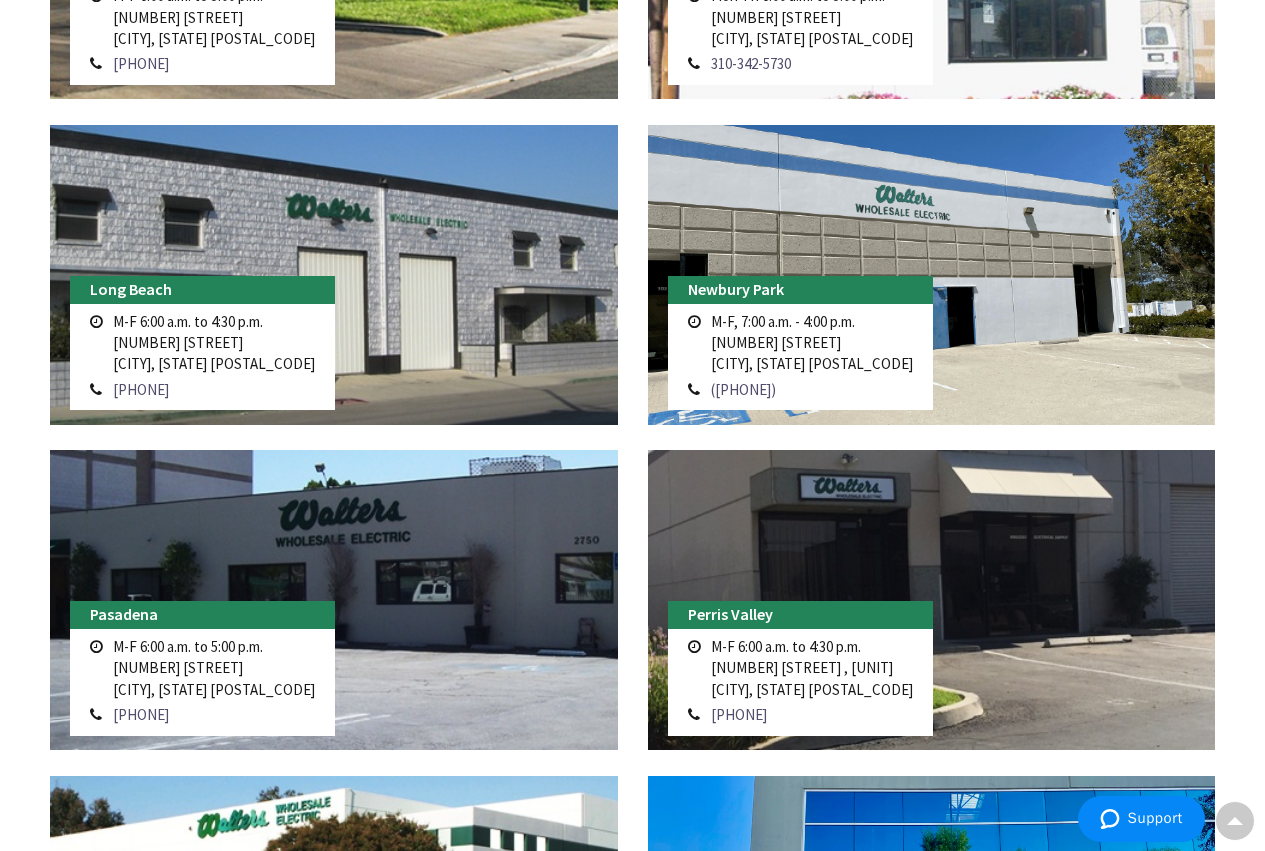 scroll, scrollTop: 2530, scrollLeft: 0, axis: vertical 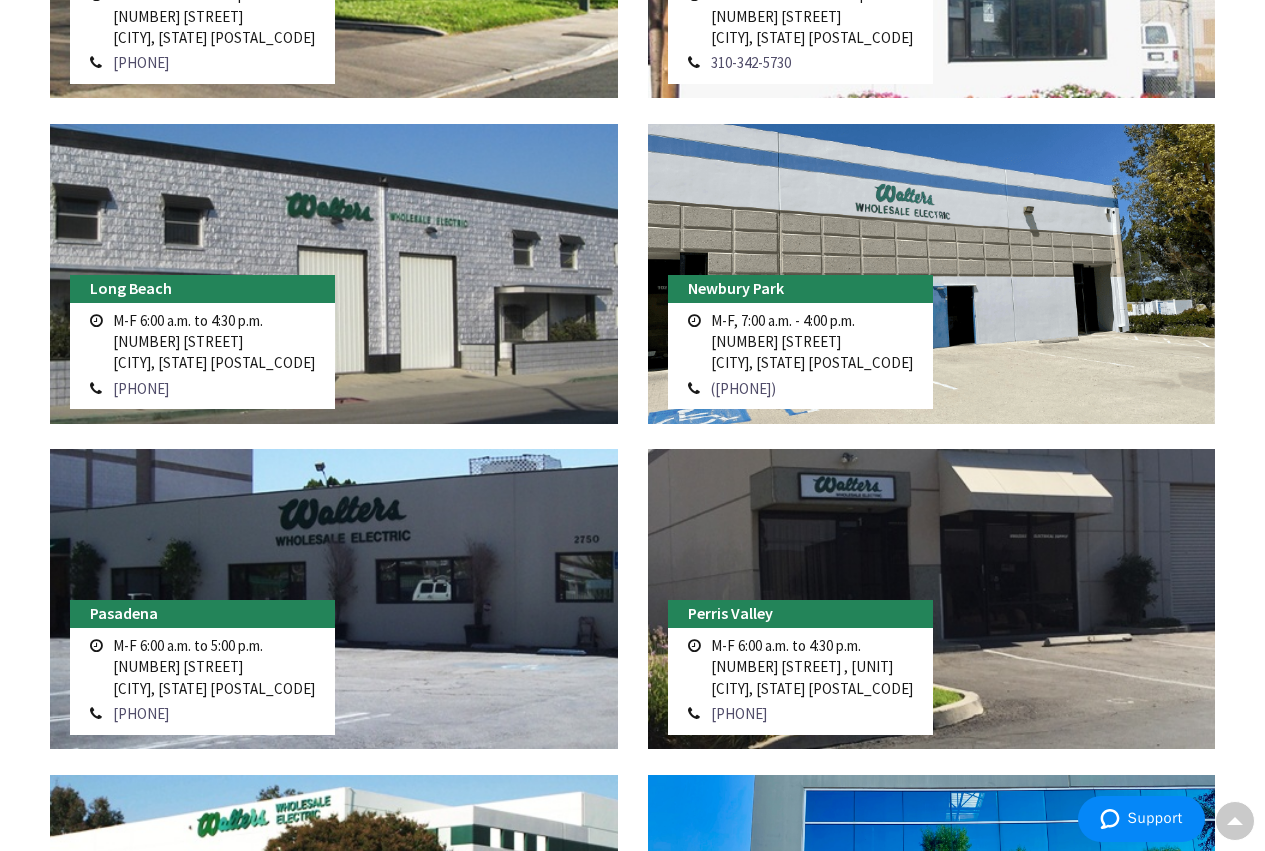 drag, startPoint x: 151, startPoint y: 676, endPoint x: 180, endPoint y: 692, distance: 33.12099 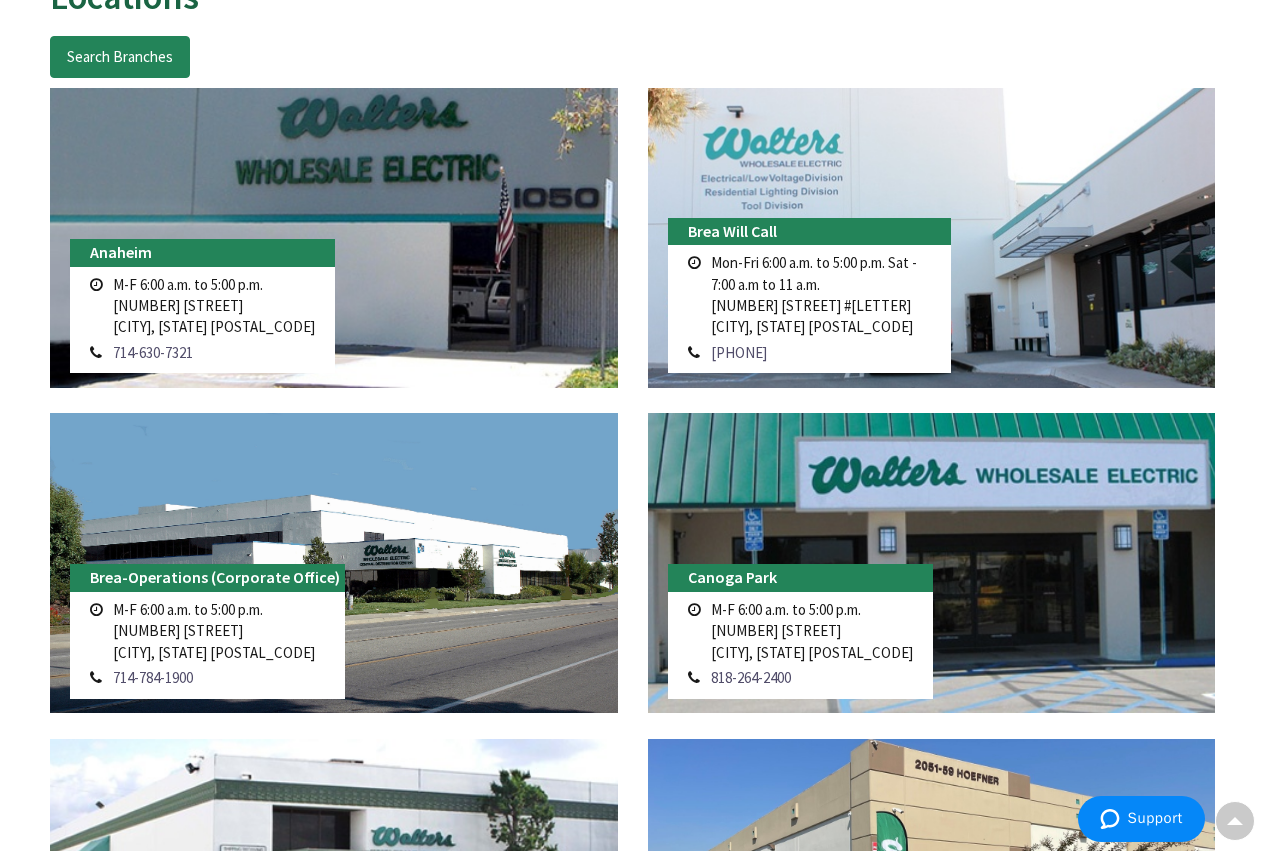 scroll, scrollTop: 130, scrollLeft: 0, axis: vertical 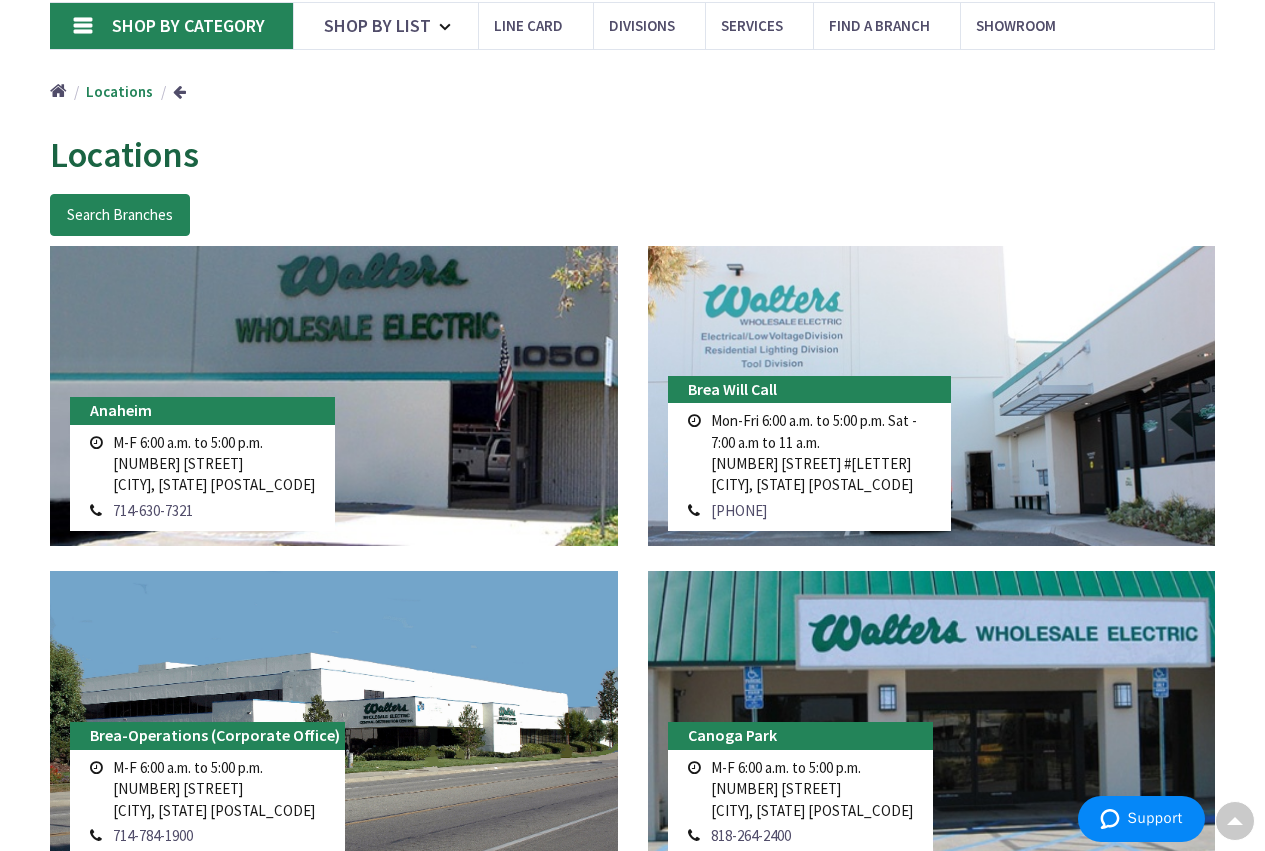 click on "Locations" at bounding box center (632, 155) 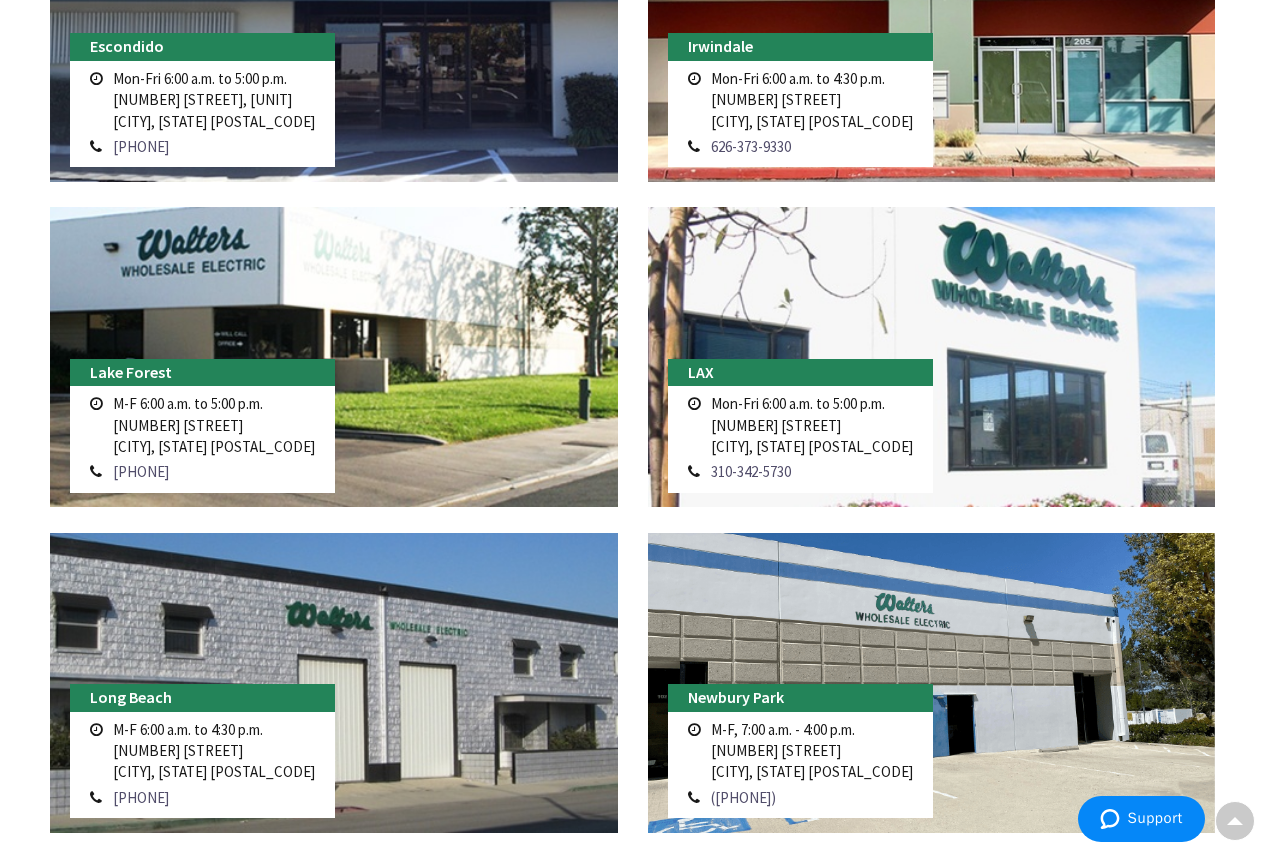click on "310-342-5730" at bounding box center [812, 471] 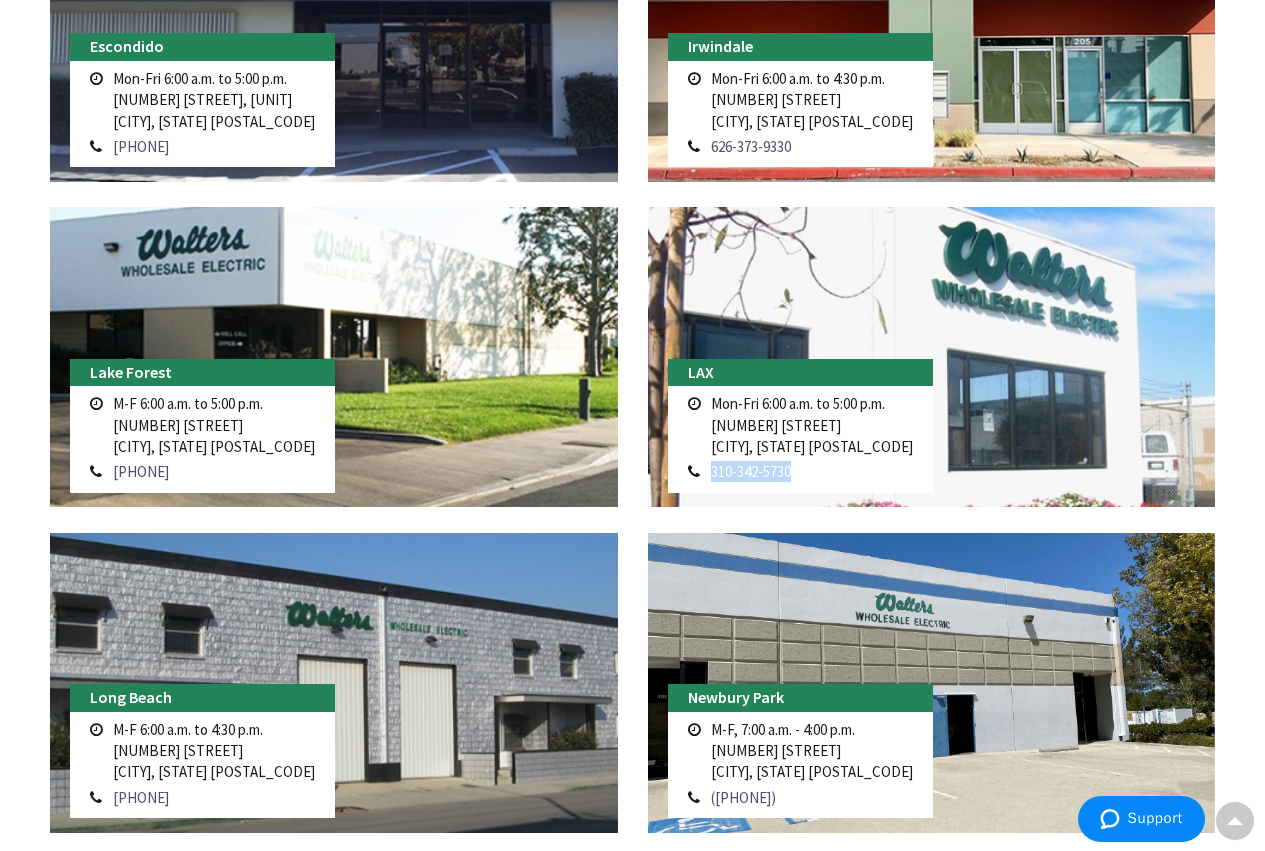 drag, startPoint x: 827, startPoint y: 479, endPoint x: 714, endPoint y: 469, distance: 113.44161 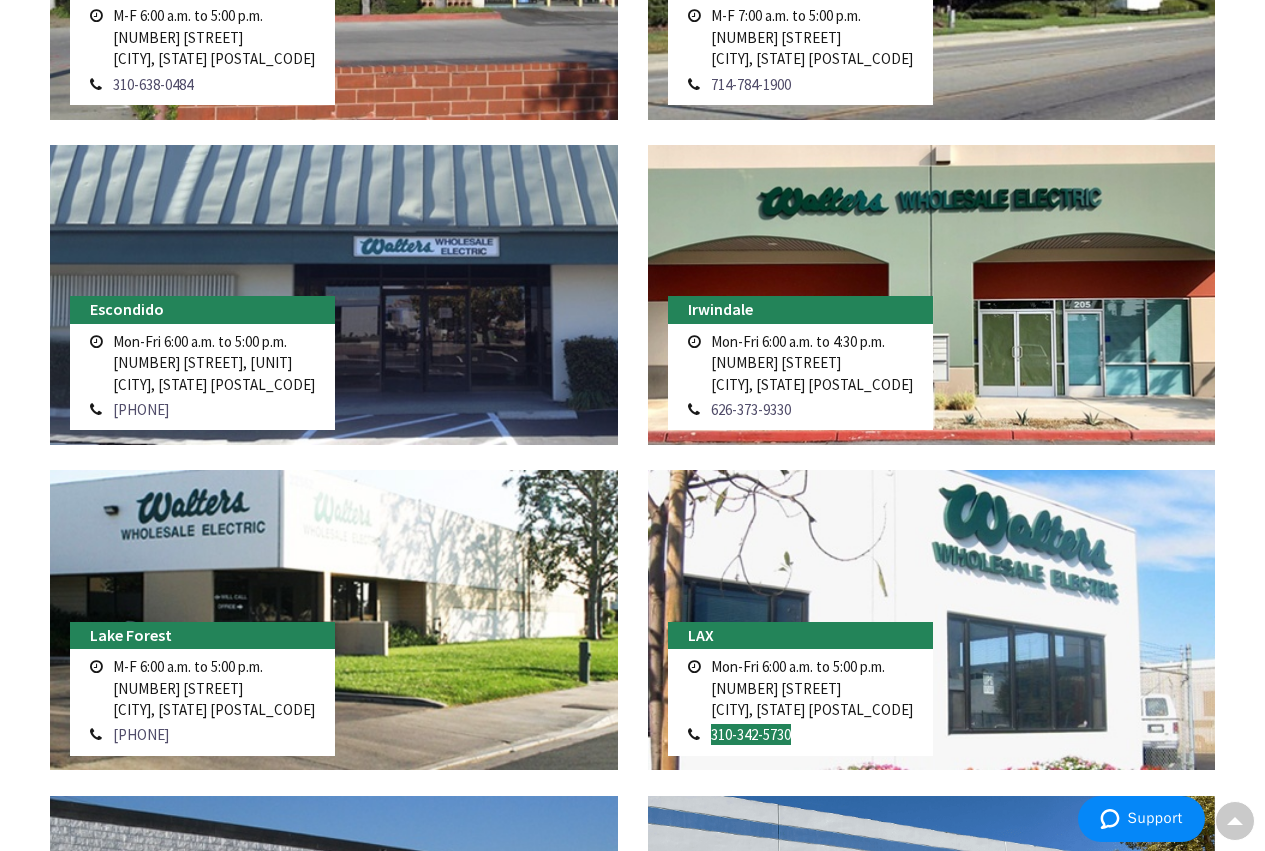 scroll, scrollTop: 1821, scrollLeft: 0, axis: vertical 